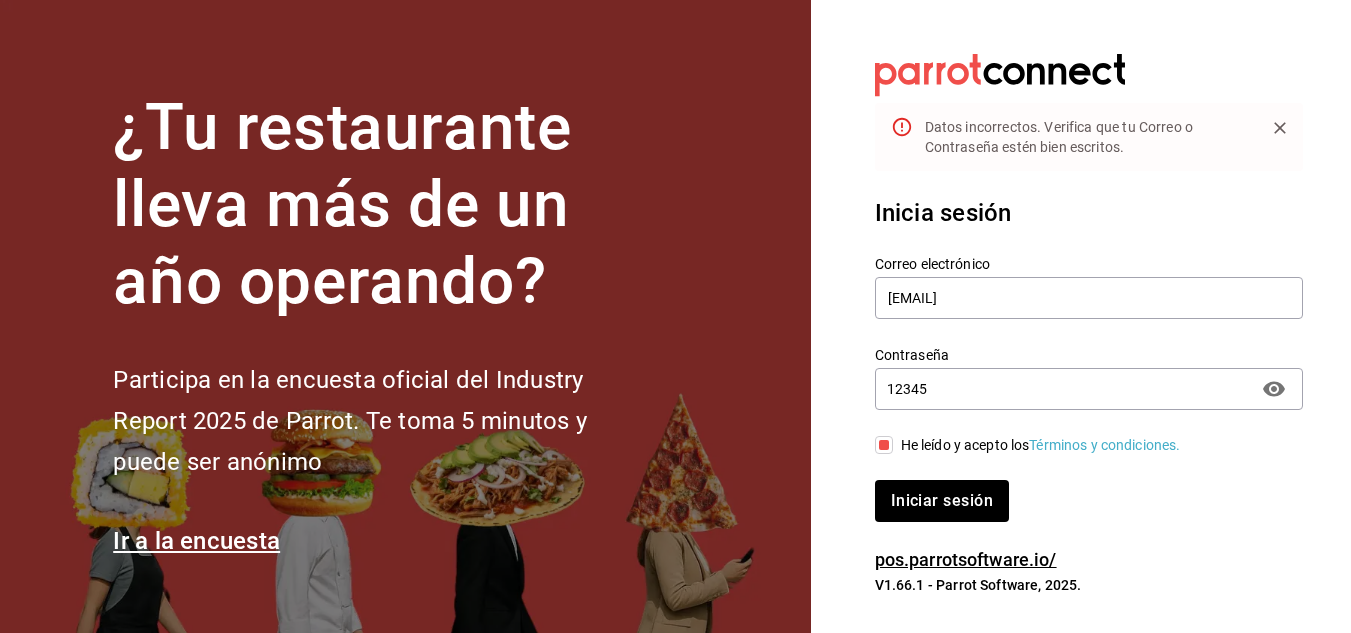scroll, scrollTop: 16, scrollLeft: 0, axis: vertical 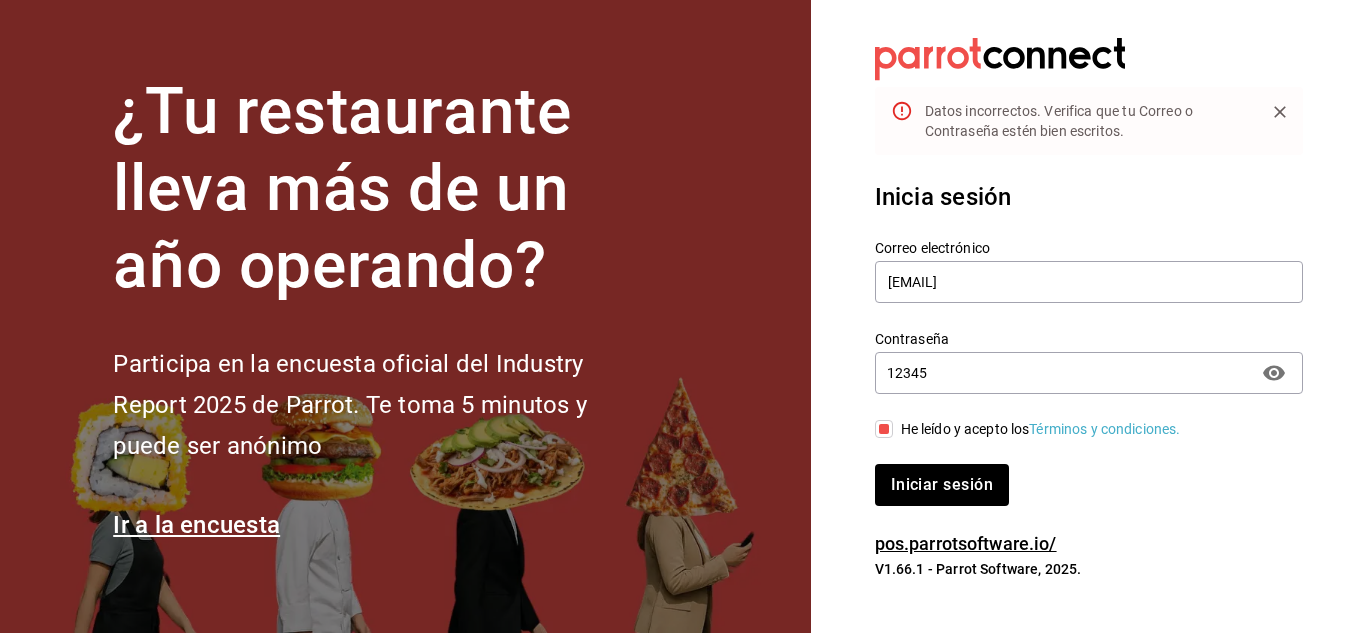 click on "12345" at bounding box center (1062, 373) 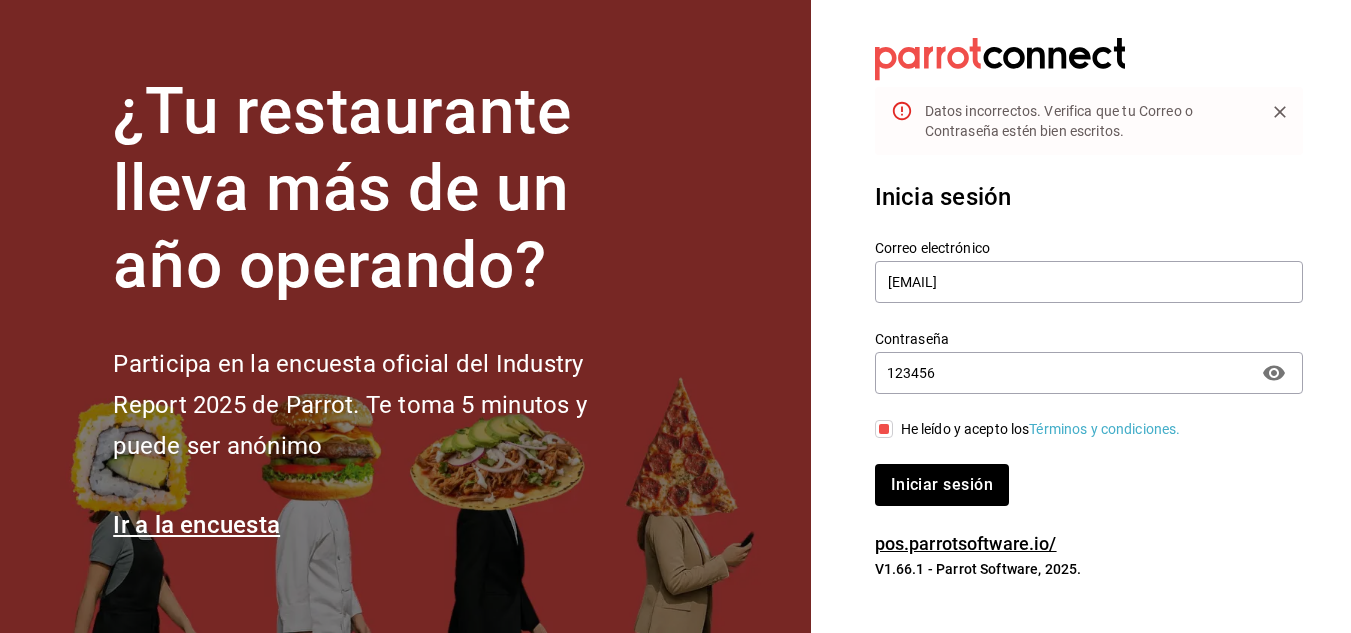 type on "123456" 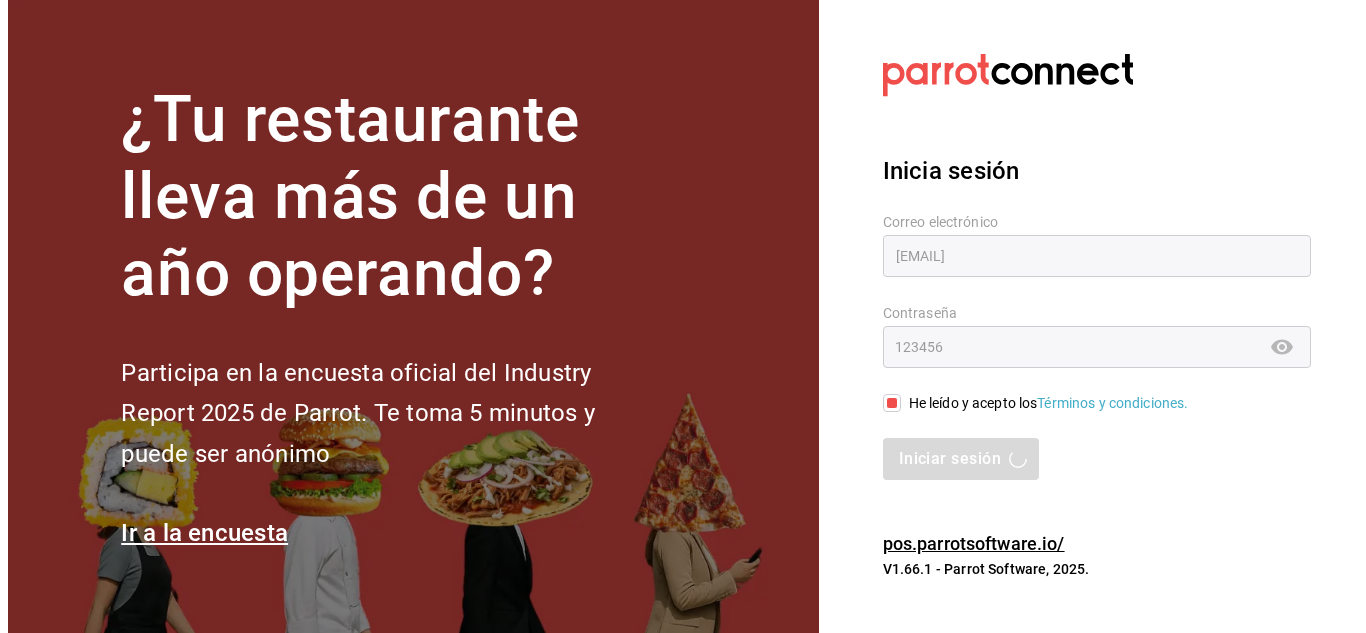 scroll, scrollTop: 0, scrollLeft: 0, axis: both 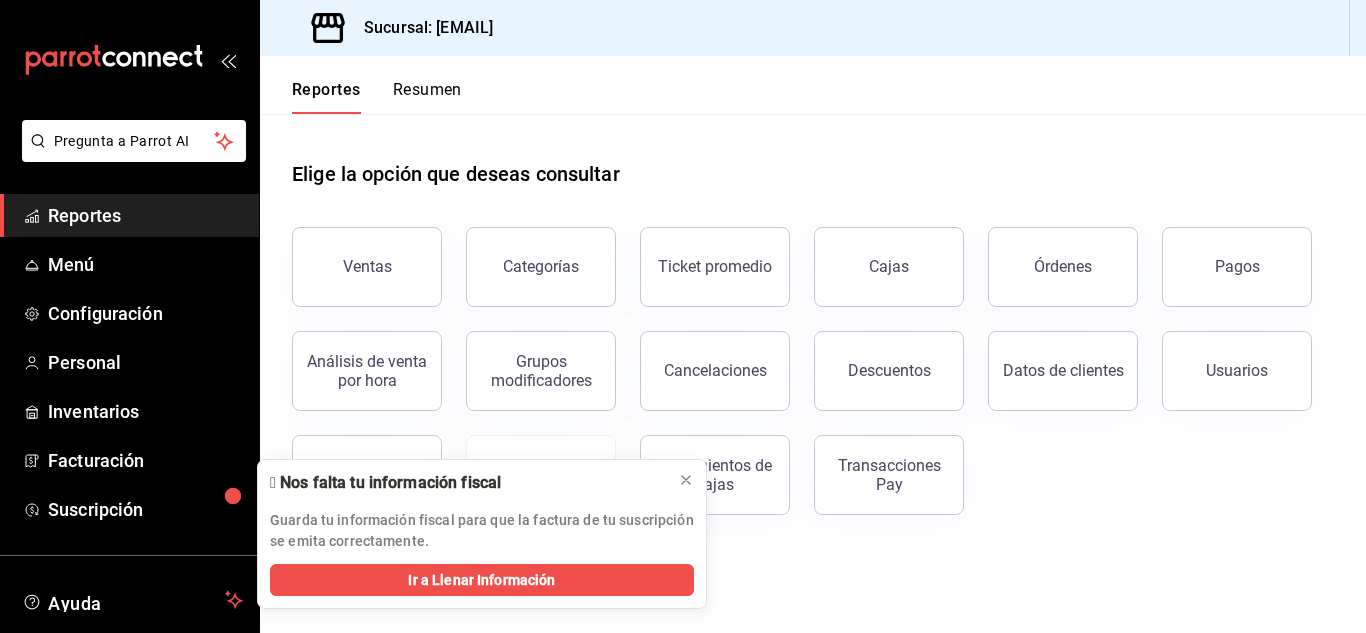 click on "Elige la opción que deseas consultar" at bounding box center [813, 158] 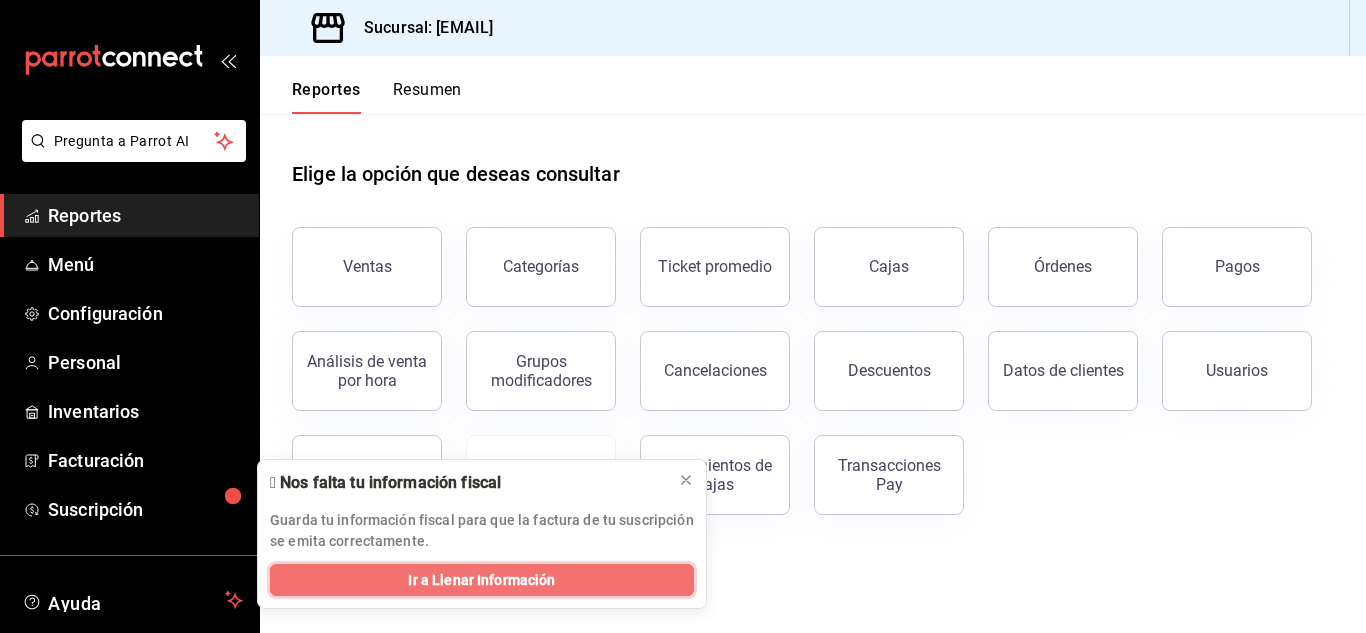 click on "Ir a Llenar Información" at bounding box center [481, 580] 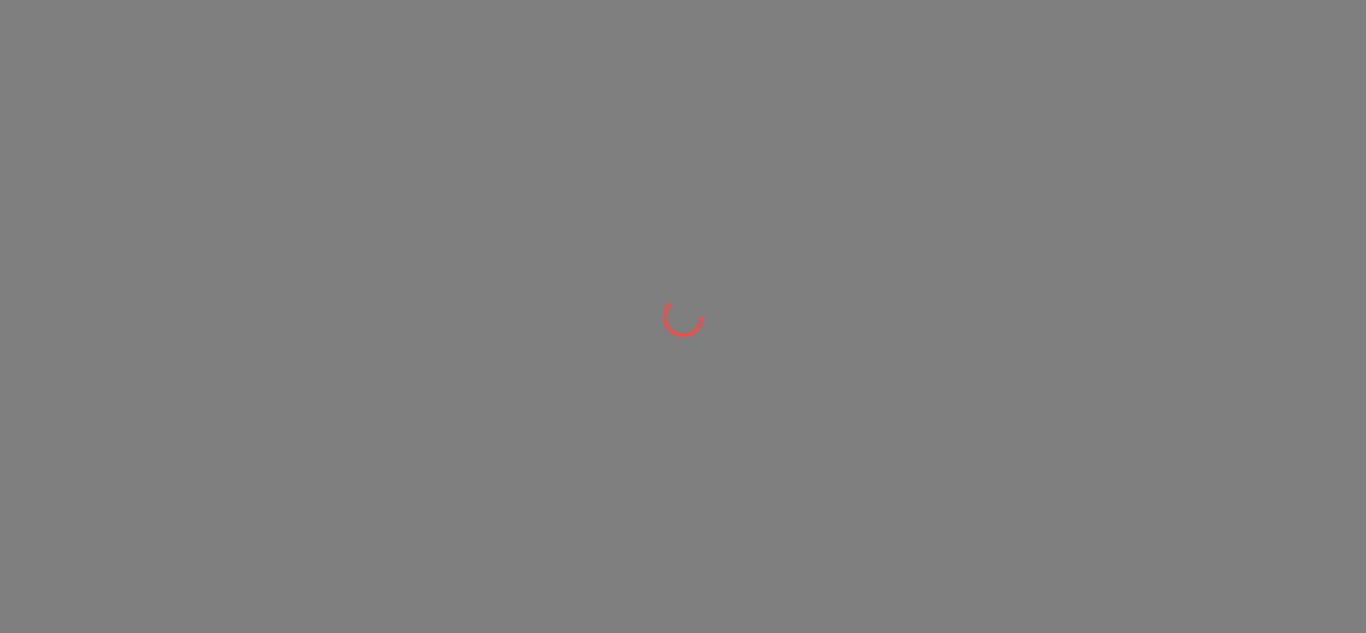 scroll, scrollTop: 0, scrollLeft: 0, axis: both 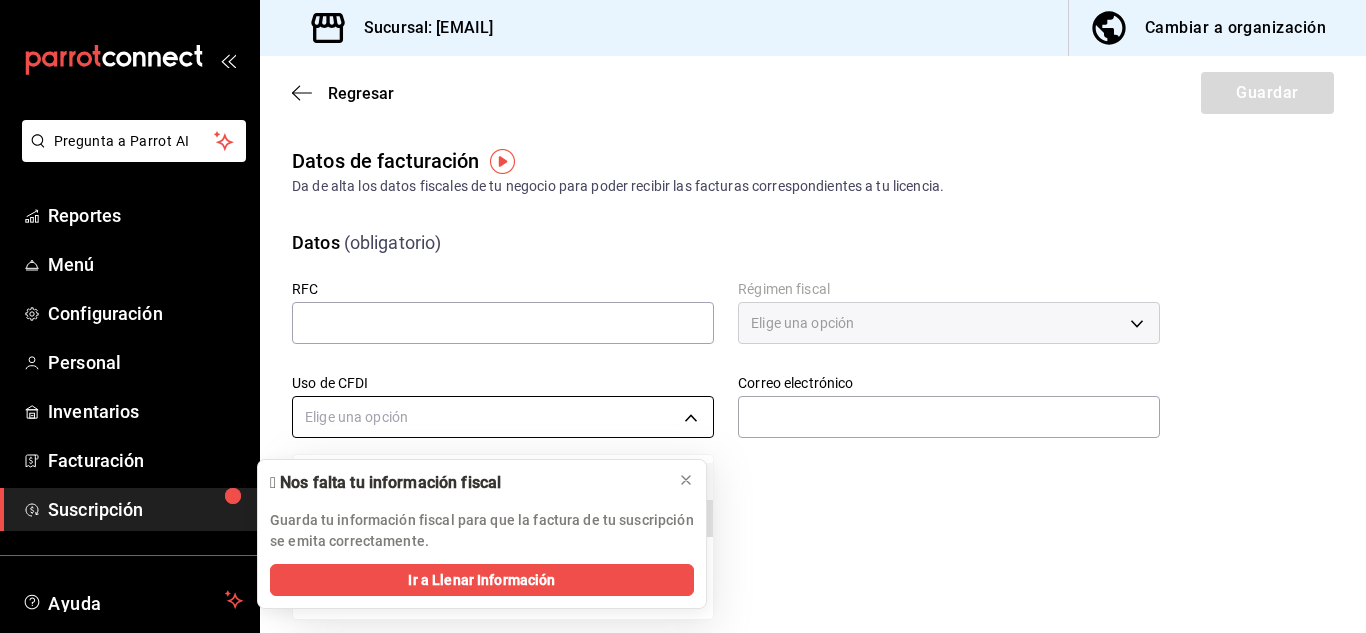 click on "Pregunta a Parrot AI Reportes   Menú   Configuración   Personal   Inventarios   Facturación   Suscripción   Ayuda Recomienda Parrot   Jonathan Ruíz   Sugerir nueva función   Sucursal: saladedesquite@coacalco.com Cambiar a organización Regresar Guardar Datos de facturación Da de alta los datos fiscales de tu negocio para poder recibir las facturas correspondientes a tu licencia. Datos (obligatorio) RFC Régimen fiscal Elige una opción Uso de CFDI Elige una opción Correo electrónico Dirección (obligatorio) Código postal Pregunta a Parrot AI Reportes   Menú   Configuración   Personal   Inventarios   Facturación   Suscripción   Ayuda Recomienda Parrot   Jonathan Ruíz   Sugerir nueva función   GANA 1 MES GRATIS EN TU SUSCRIPCIÓN AQUÍ ¿Recuerdas cómo empezó tu restaurante?
Hoy puedes ayudar a un colega a tener el mismo cambio que tú viviste.
Recomienda Parrot directamente desde tu Portal Administrador.
Es fácil y rápido.
🎁 Por cada restaurante que se una, ganas 1 mes gratis." at bounding box center [683, 316] 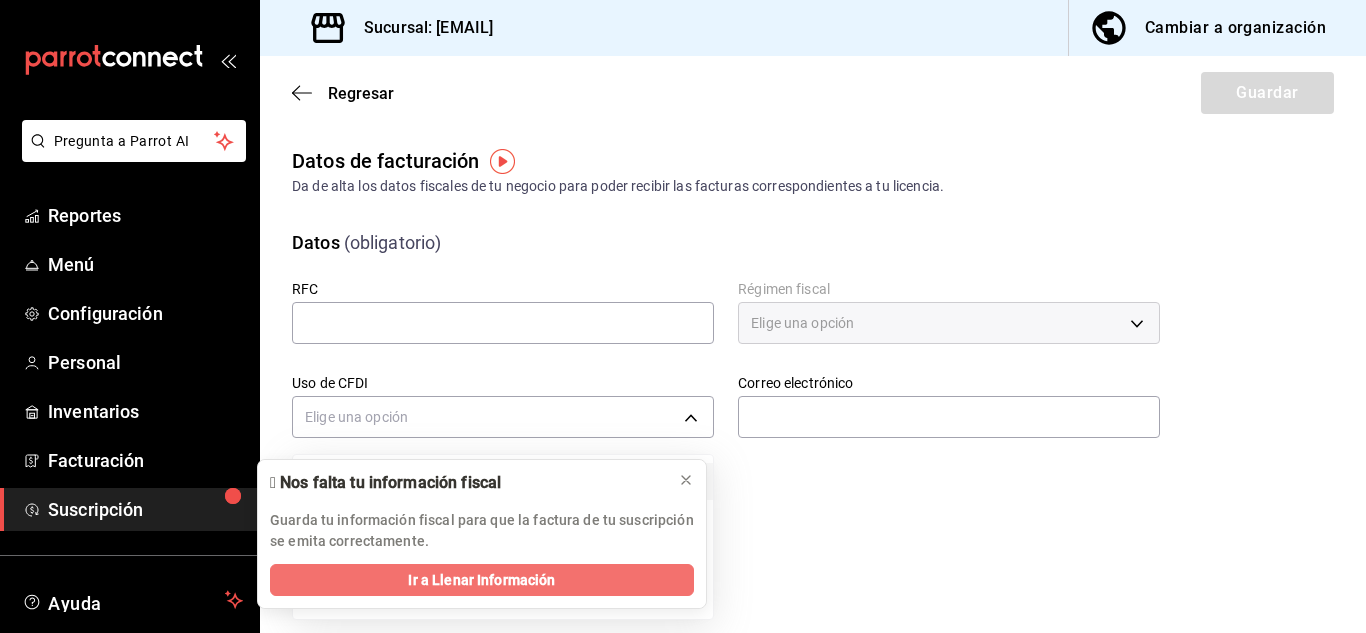 click on "Ir a Llenar Información" at bounding box center [481, 580] 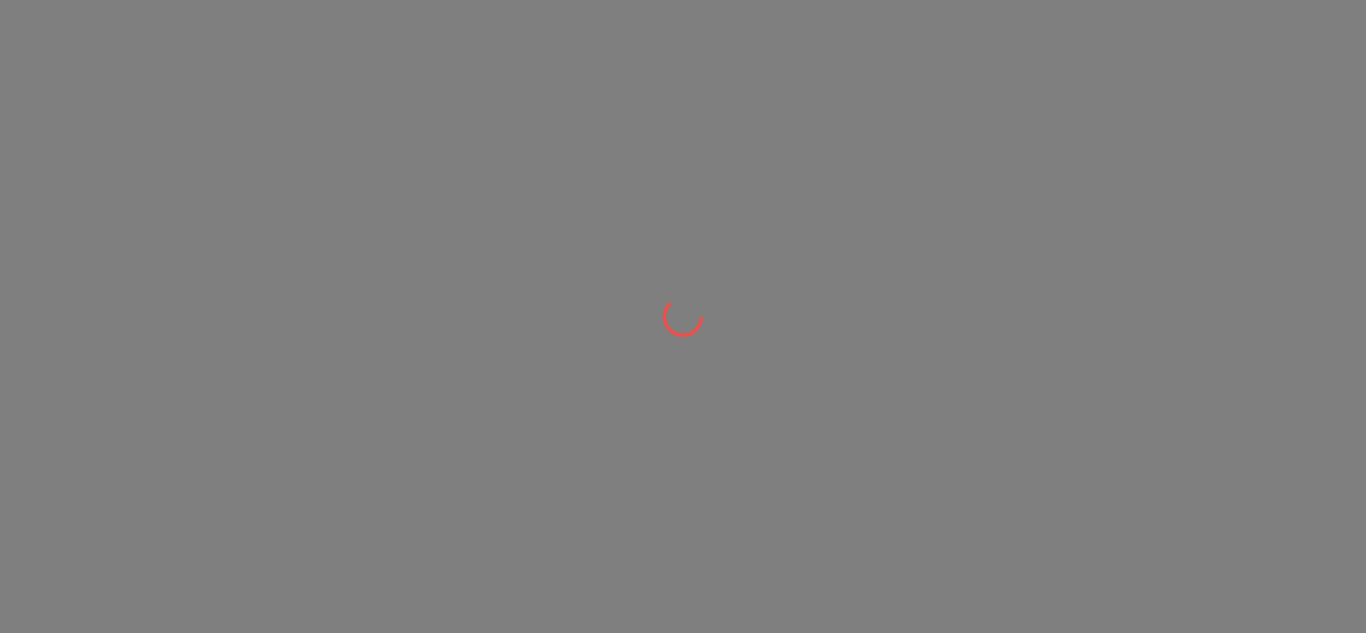 scroll, scrollTop: 0, scrollLeft: 0, axis: both 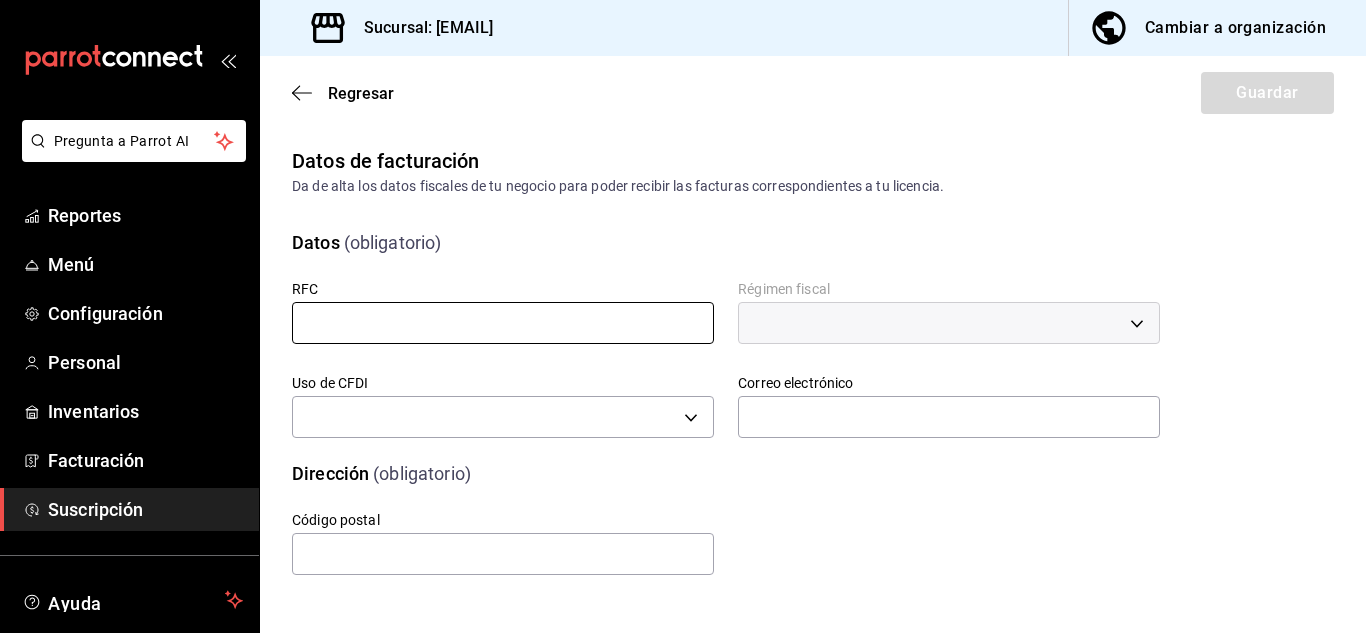 type 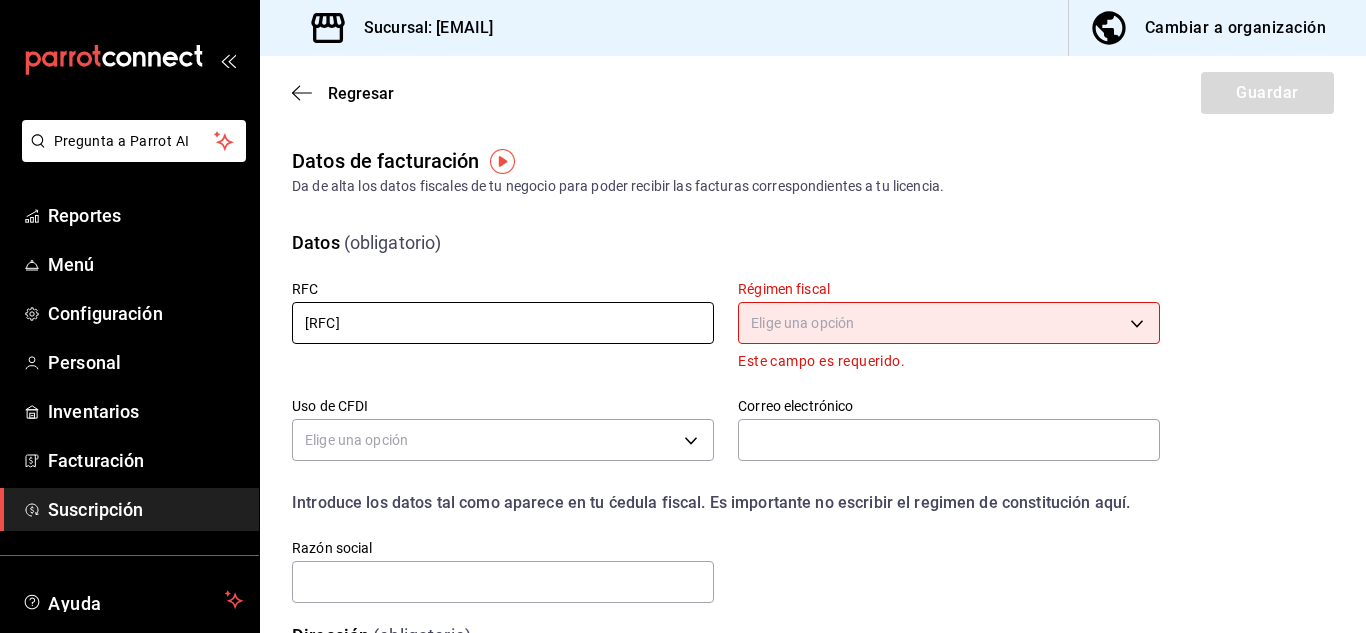 type on "IOB240306S20" 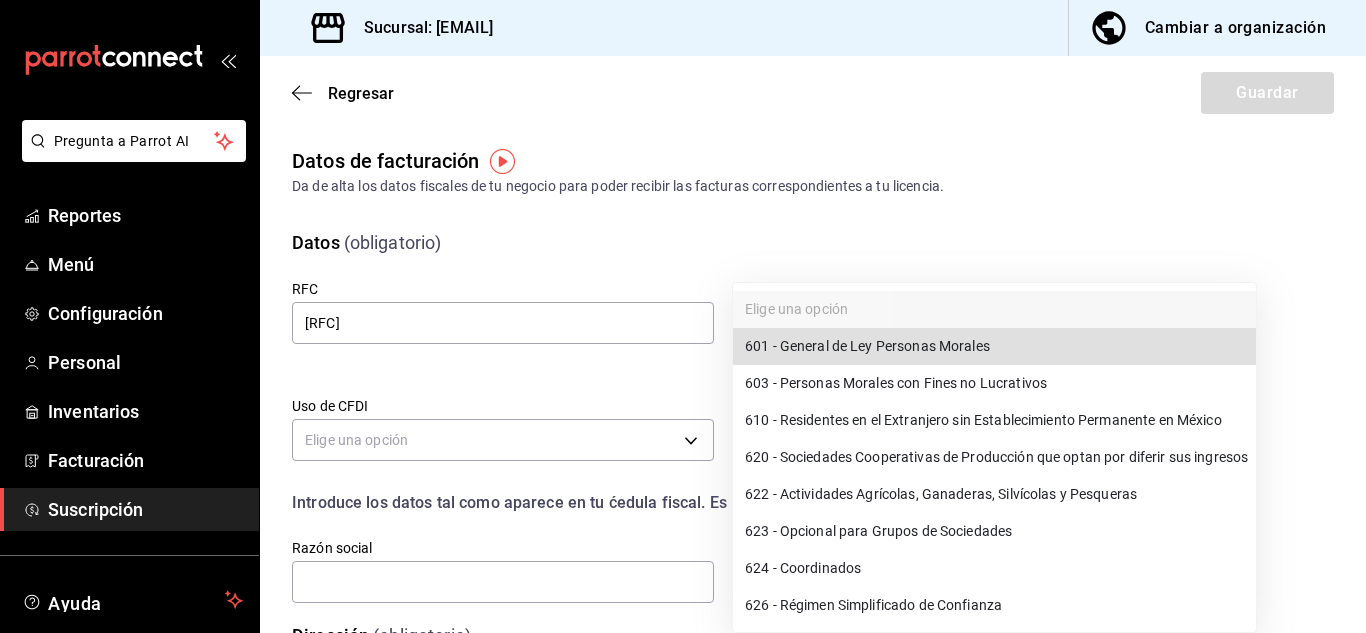 click on "Pregunta a Parrot AI Reportes   Menú   Configuración   Personal   Inventarios   Facturación   Suscripción   Ayuda Recomienda Parrot   Jonathan Ruíz   Sugerir nueva función   Sucursal: saladedesquite@coacalco.com Cambiar a organización Regresar Guardar Datos de facturación Da de alta los datos fiscales de tu negocio para poder recibir las facturas correspondientes a tu licencia. Datos (obligatorio) RFC IOB240306S20 Régimen fiscal Elige una opción Este campo es requerido. Uso de CFDI Elige una opción Correo electrónico Introduce los datos tal como aparece en tu ćedula fiscal. Es importante no escribir el regimen de constitución aquí. Razón social Dirección (obligatorio) Código postal Pregunta a Parrot AI Reportes   Menú   Configuración   Personal   Inventarios   Facturación   Suscripción   Ayuda Recomienda Parrot   Jonathan Ruíz   Sugerir nueva función   GANA 1 MES GRATIS EN TU SUSCRIPCIÓN AQUÍ Ver video tutorial Ir a video Visitar centro de ayuda (81) 2046 6363 Visitar centro de ayuda" at bounding box center [683, 316] 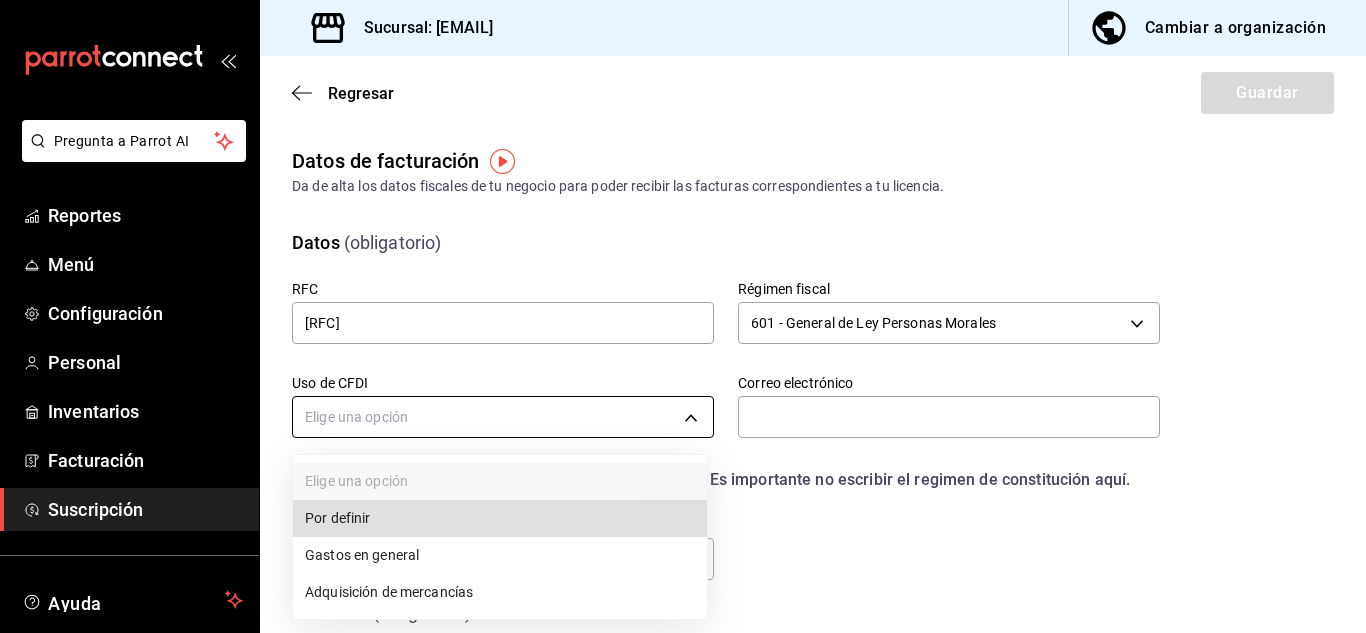 click on "Pregunta a Parrot AI Reportes   Menú   Configuración   Personal   Inventarios   Facturación   Suscripción   Ayuda Recomienda Parrot   Jonathan Ruíz   Sugerir nueva función   Sucursal: saladedesquite@coacalco.com Cambiar a organización Regresar Guardar Datos de facturación Da de alta los datos fiscales de tu negocio para poder recibir las facturas correspondientes a tu licencia. Datos (obligatorio) RFC IOB240306S20 Régimen fiscal 601 - General de Ley Personas Morales 601 Uso de CFDI Elige una opción Correo electrónico Introduce los datos tal como aparece en tu ćedula fiscal. Es importante no escribir el regimen de constitución aquí. Razón social Dirección (obligatorio) Código postal Pregunta a Parrot AI Reportes   Menú   Configuración   Personal   Inventarios   Facturación   Suscripción   Ayuda Recomienda Parrot   Jonathan Ruíz   Sugerir nueva función   GANA 1 MES GRATIS EN TU SUSCRIPCIÓN AQUÍ Ver video tutorial Ir a video Visitar centro de ayuda (81) 2046 6363 Visitar centro de ayuda" at bounding box center (683, 316) 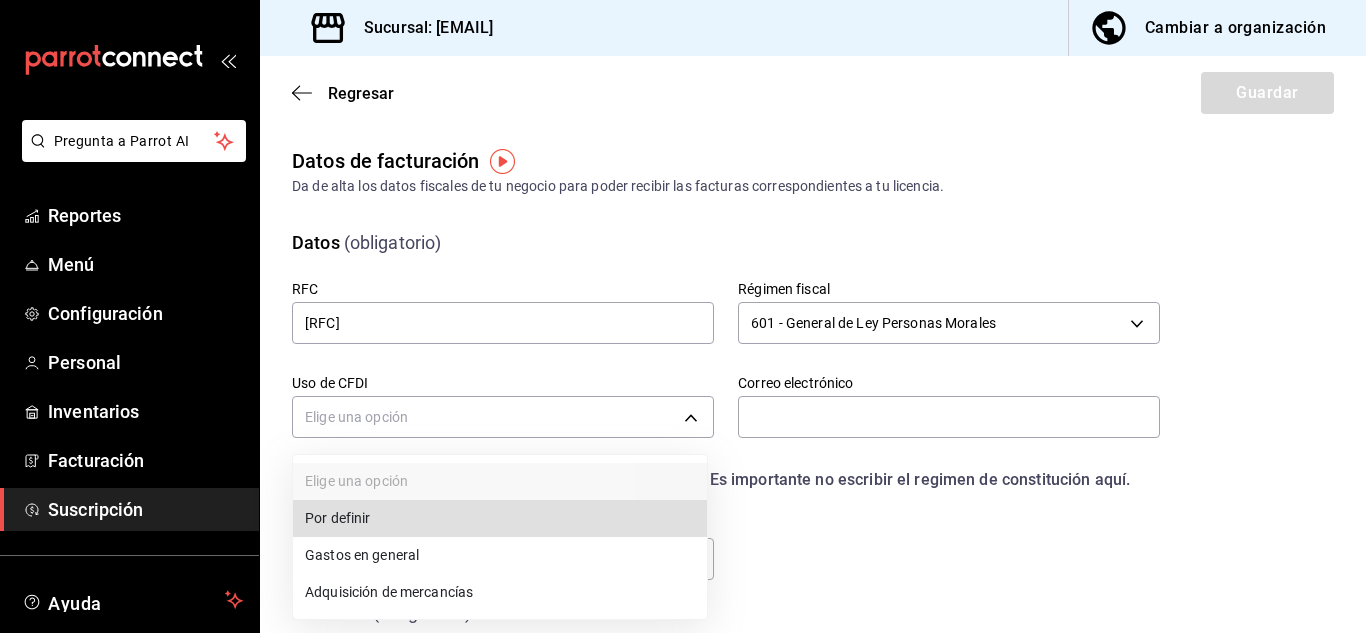 click on "Gastos en general" at bounding box center [500, 555] 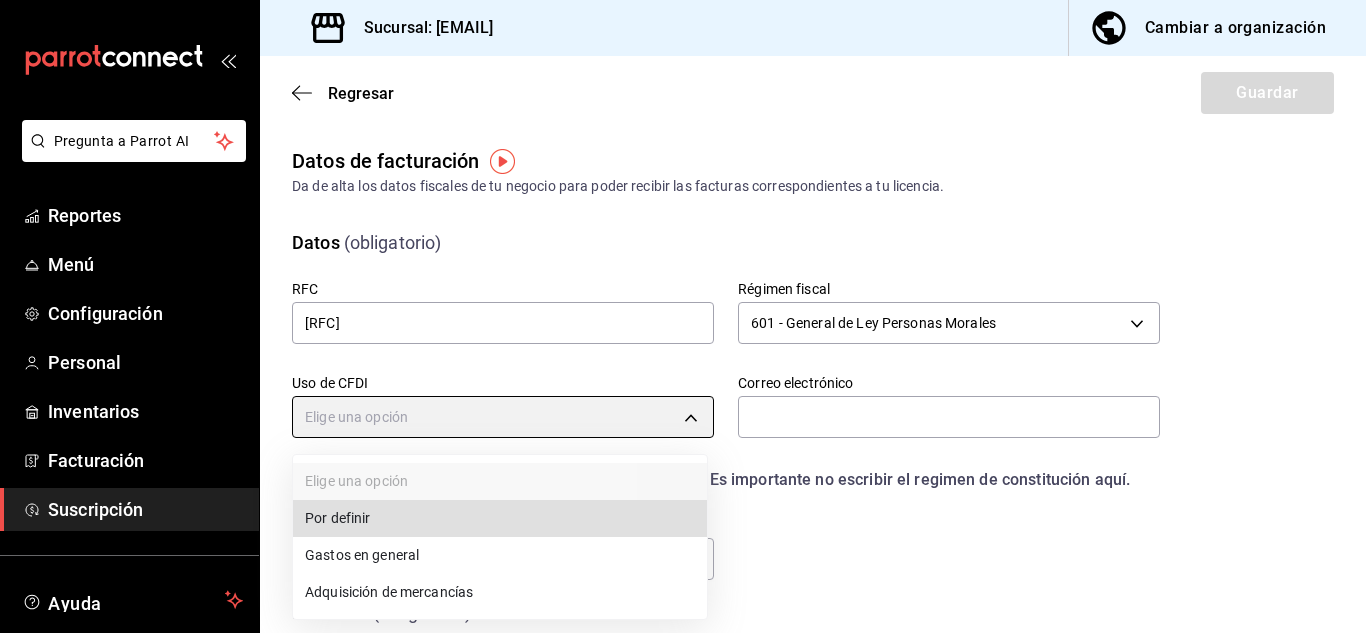 type on "G03" 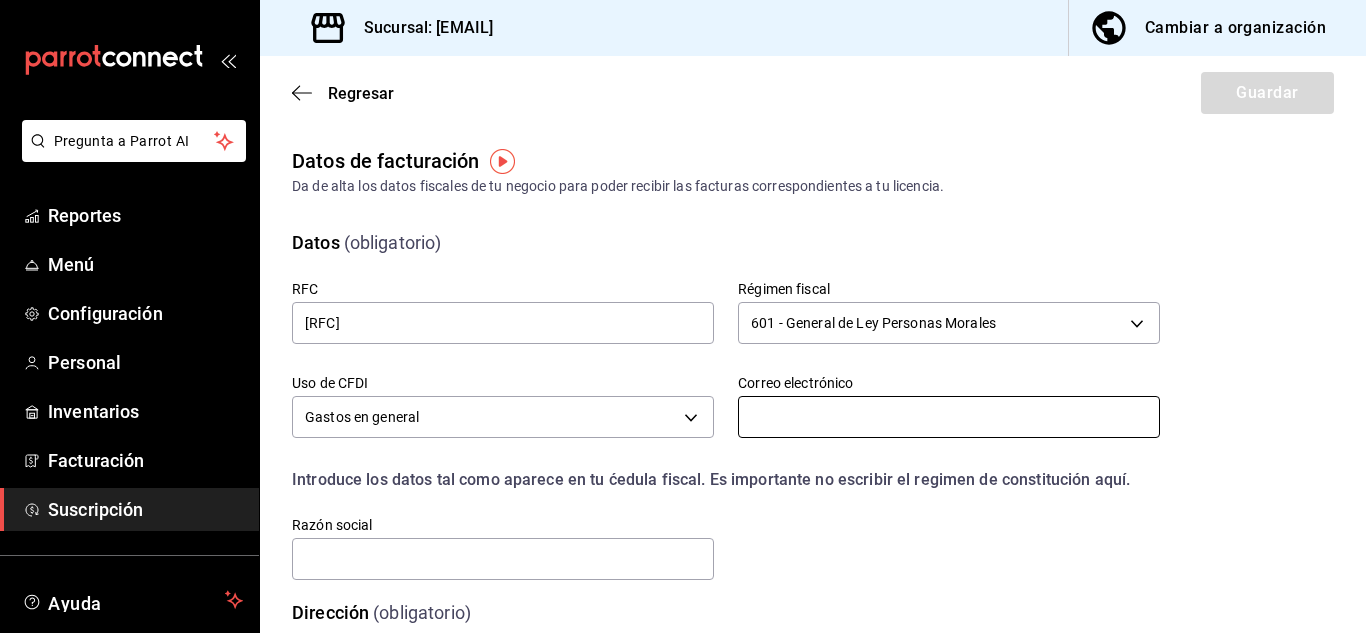click at bounding box center [949, 417] 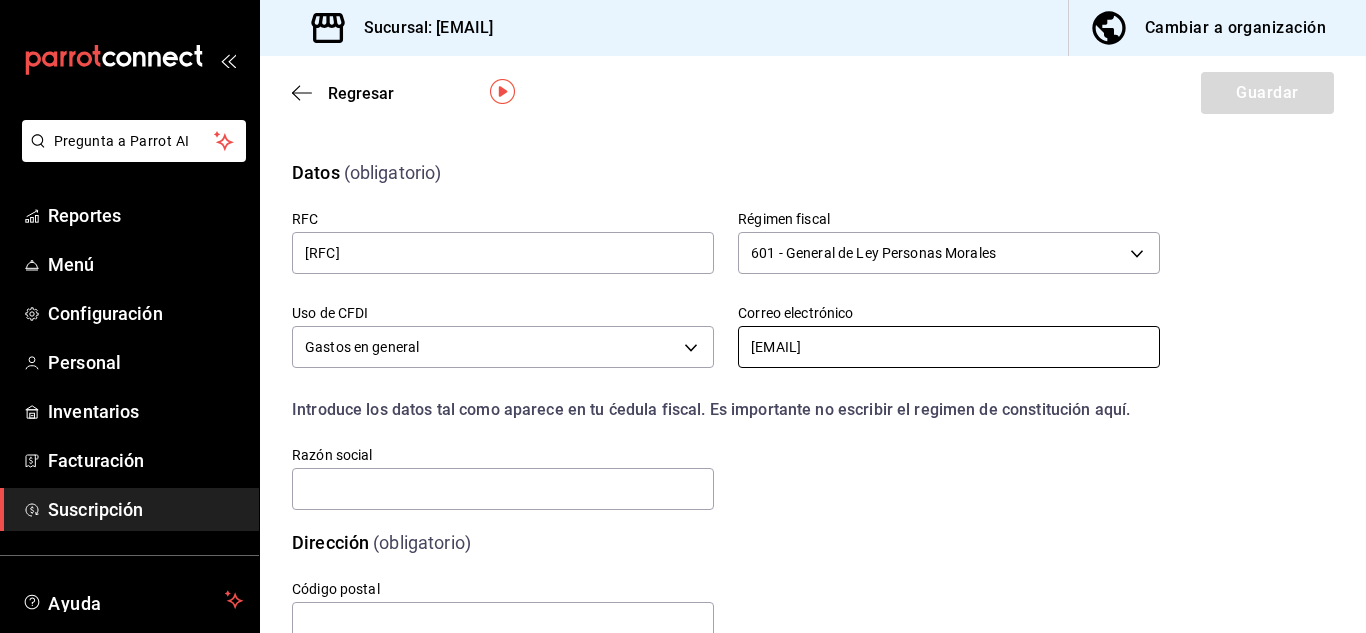scroll, scrollTop: 132, scrollLeft: 0, axis: vertical 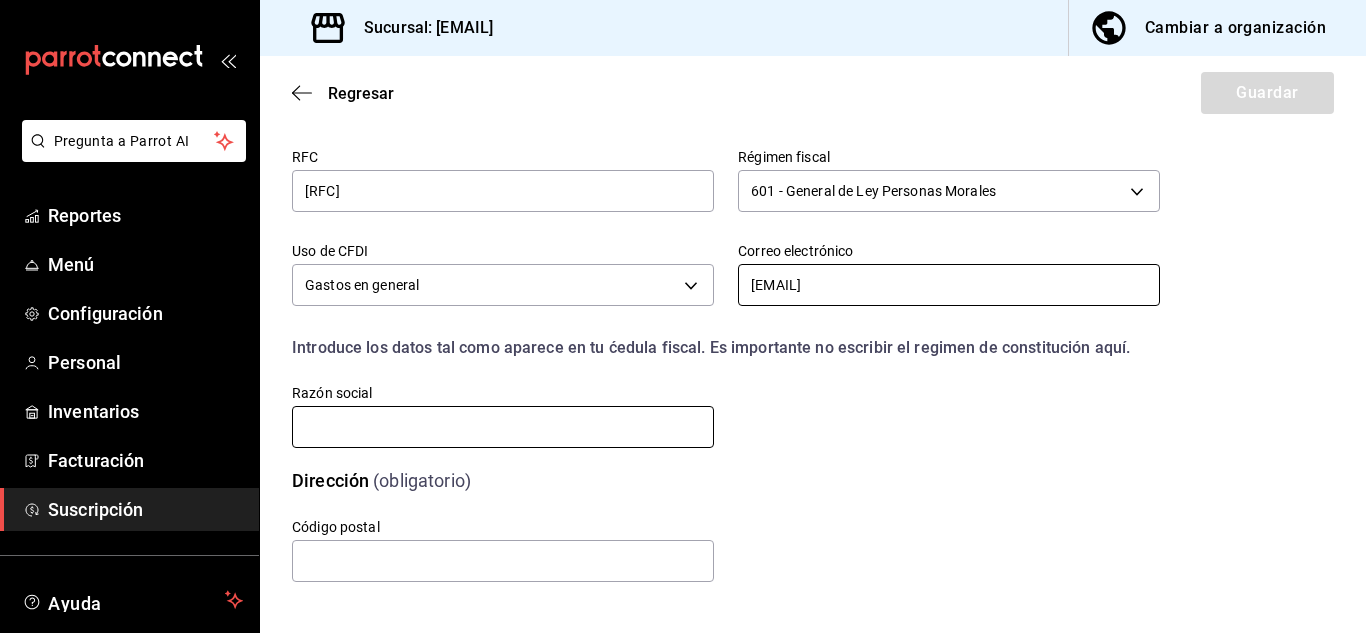 type on "[EMAIL]" 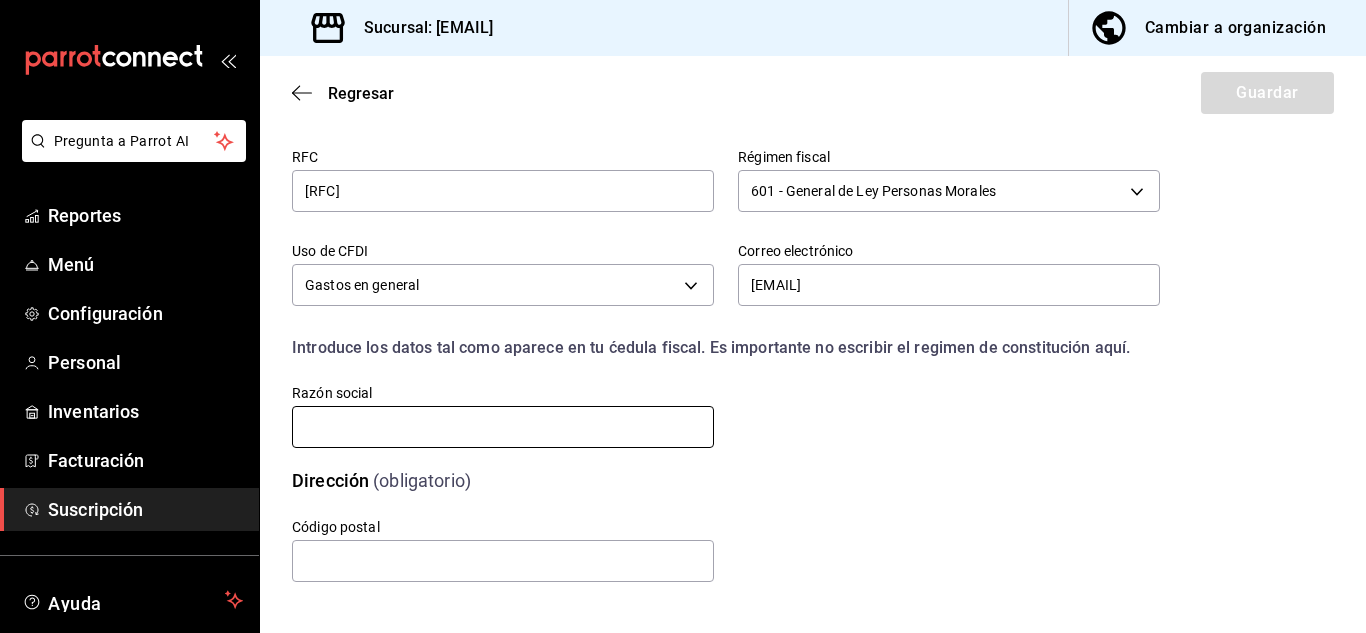 click at bounding box center (503, 427) 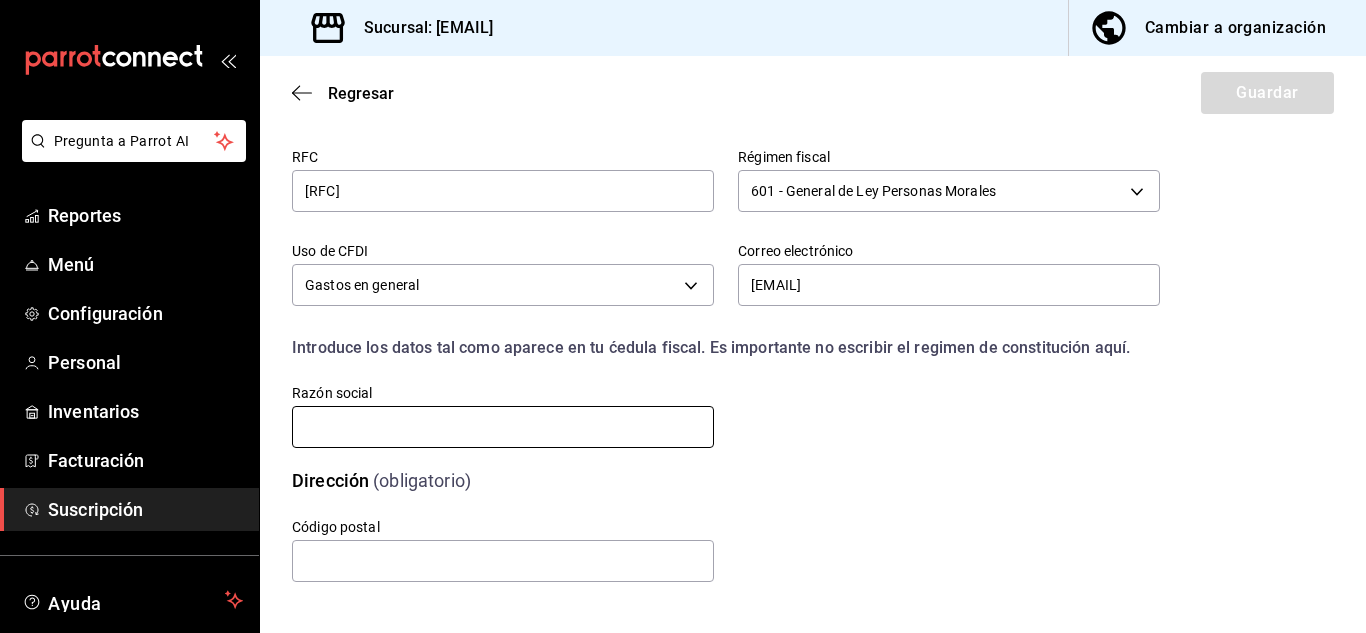 type on "I" 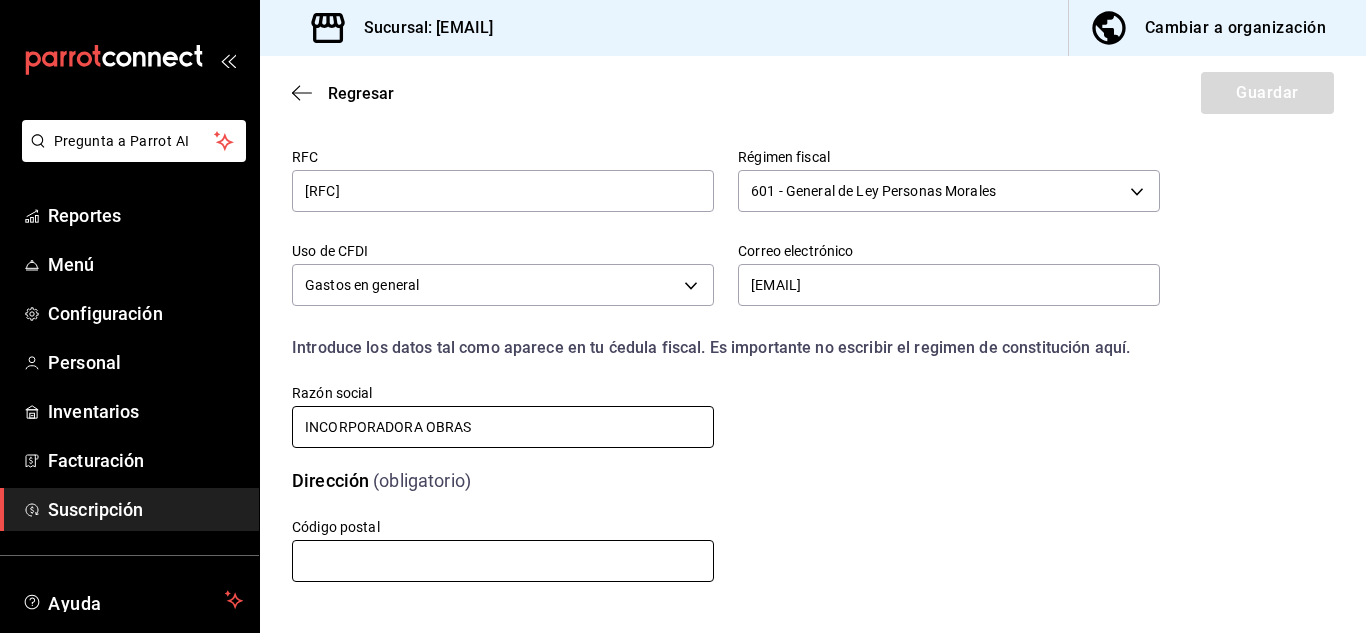 type on "INCORPORADORA OBRAS" 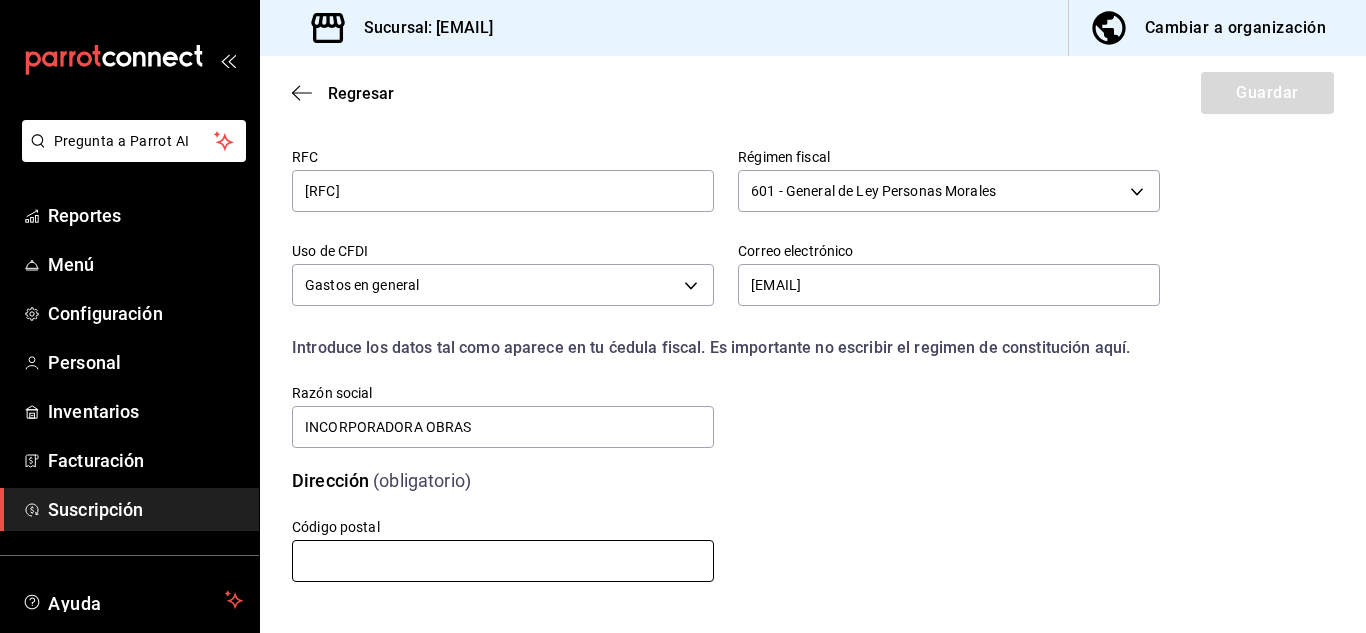 click at bounding box center (503, 561) 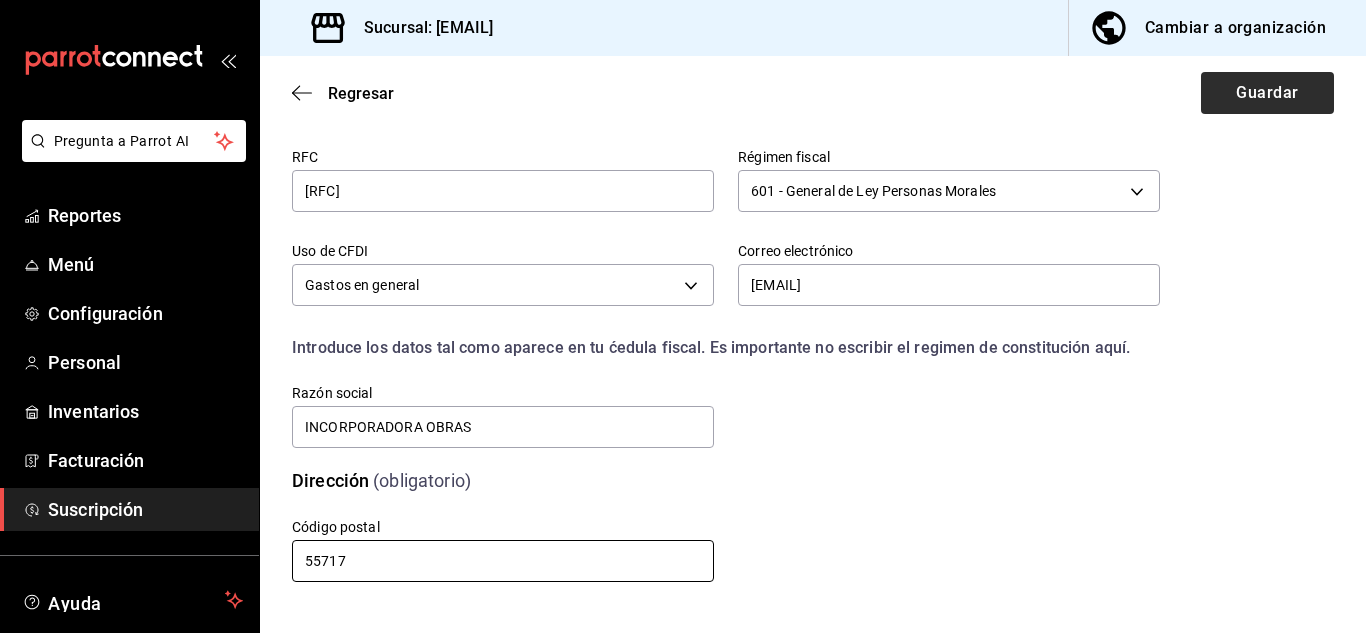 type on "55717" 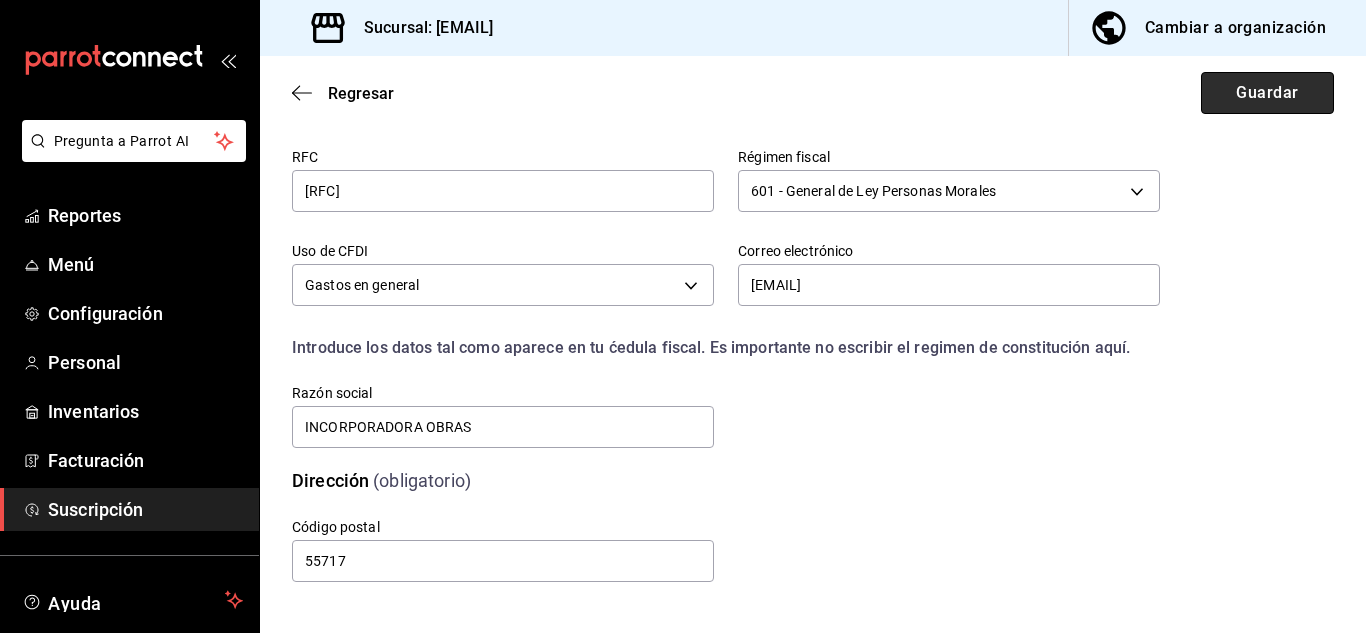 click on "Guardar" at bounding box center [1267, 93] 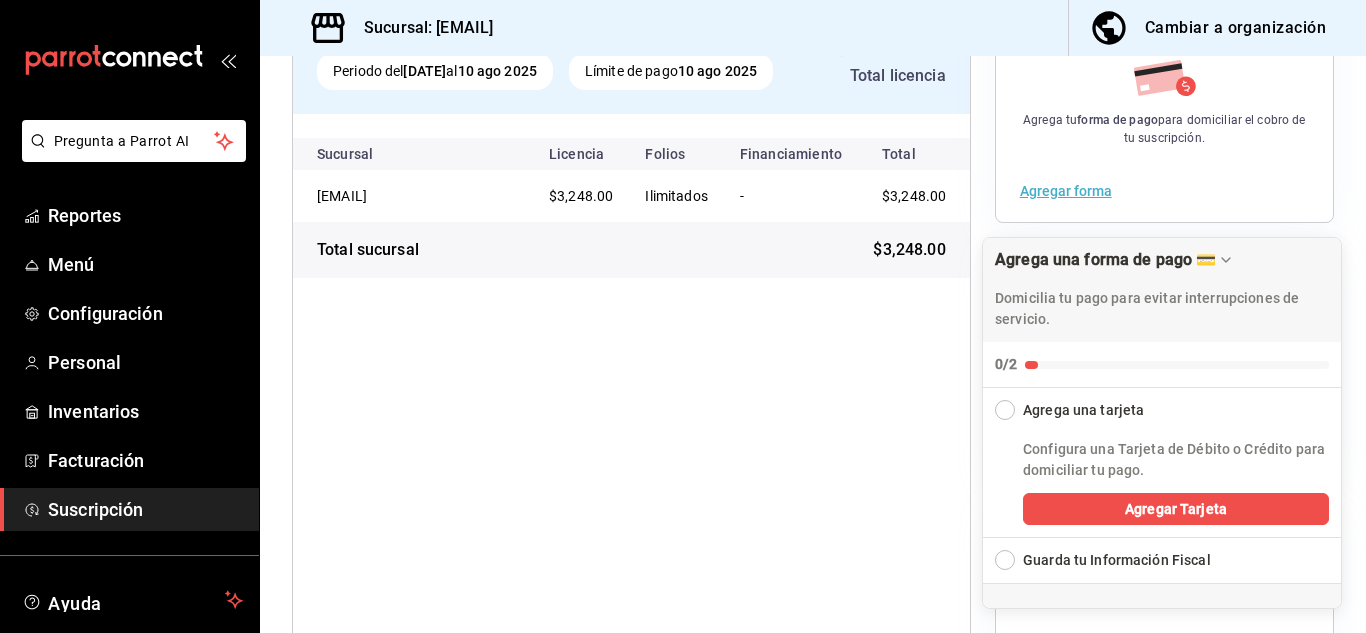 scroll, scrollTop: 314, scrollLeft: 0, axis: vertical 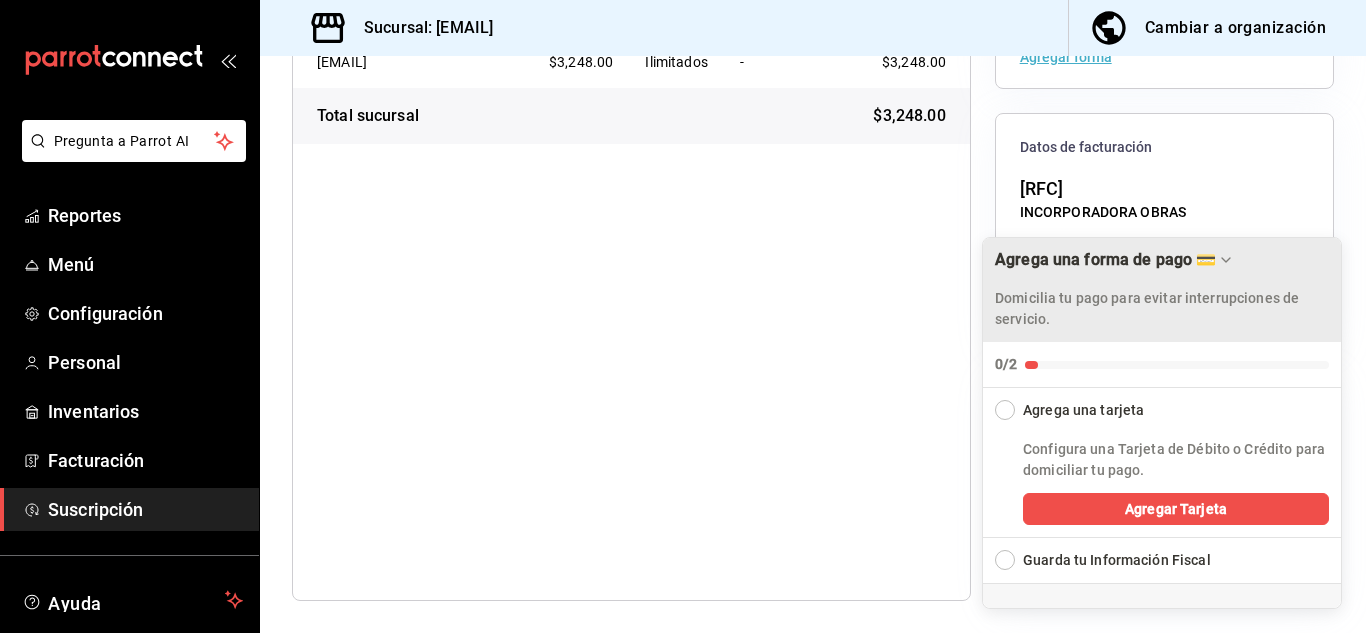 click 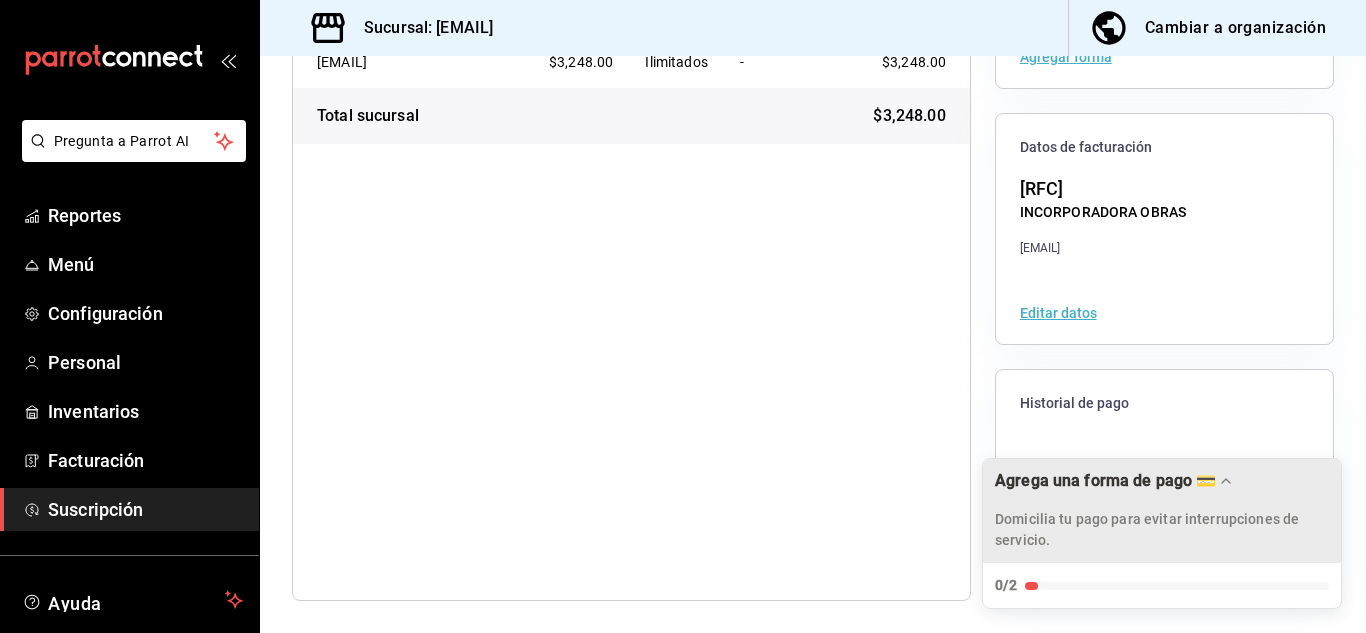 scroll, scrollTop: 0, scrollLeft: 0, axis: both 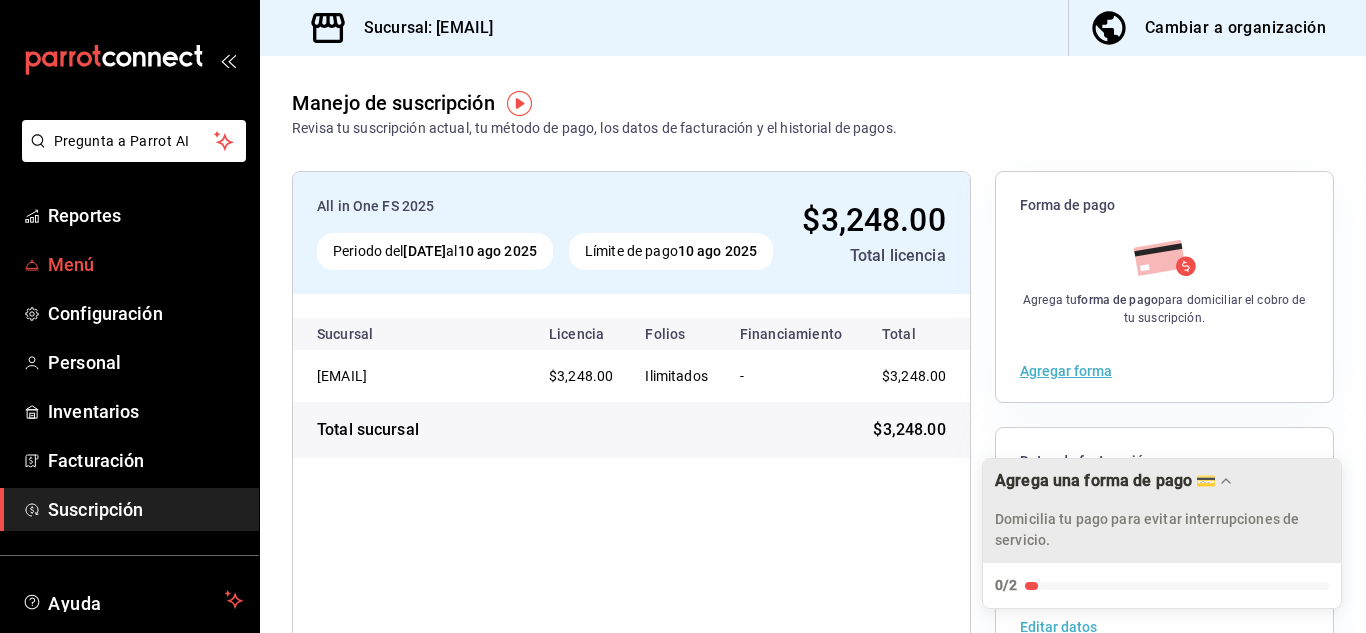 click on "Menú" at bounding box center (145, 264) 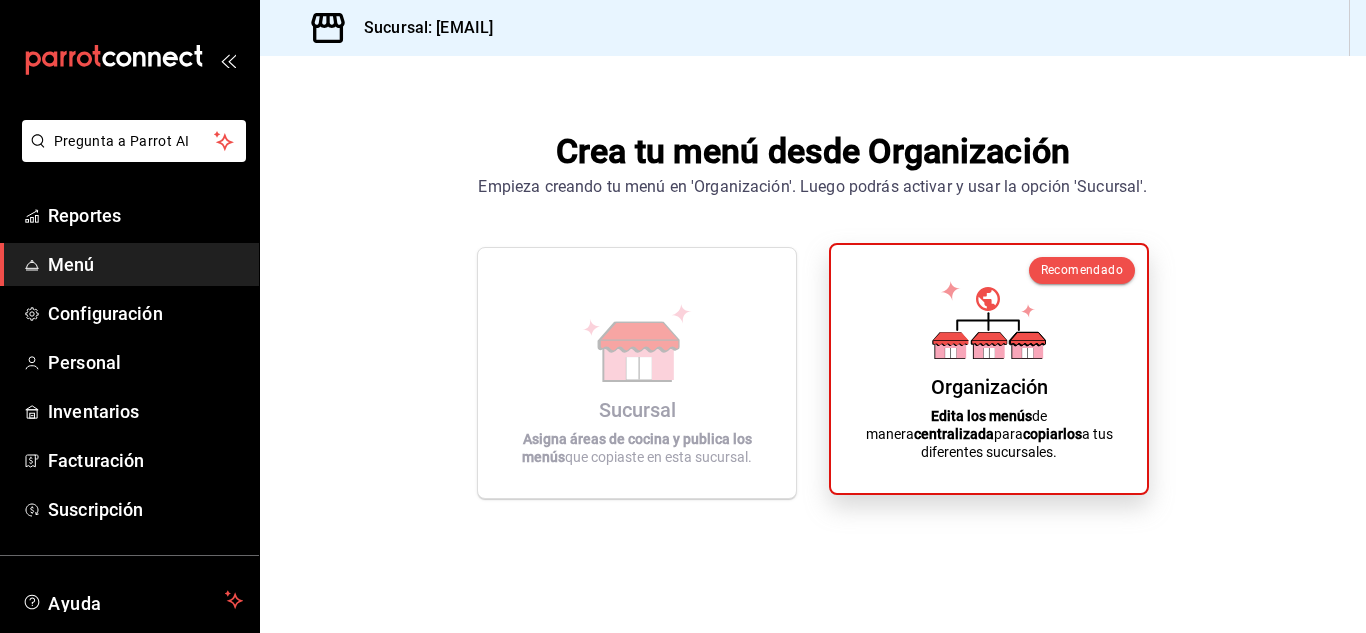 click 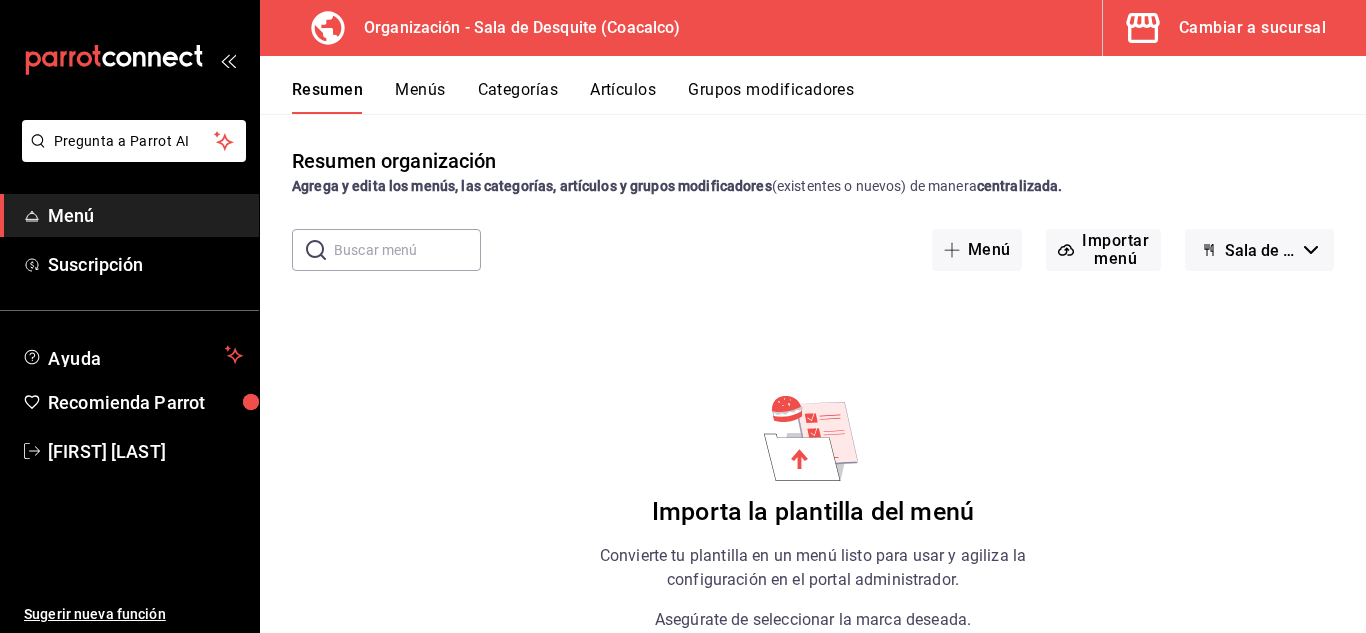 click on "Menús" at bounding box center [420, 97] 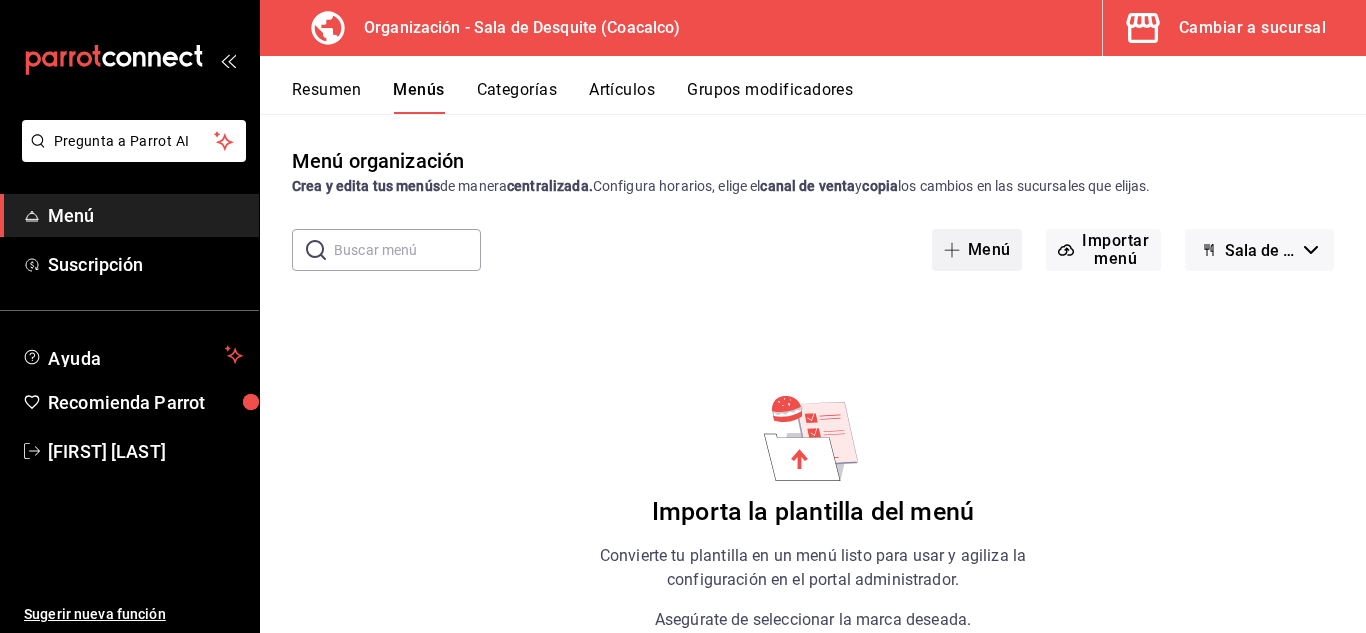 click on "Menú" at bounding box center (977, 250) 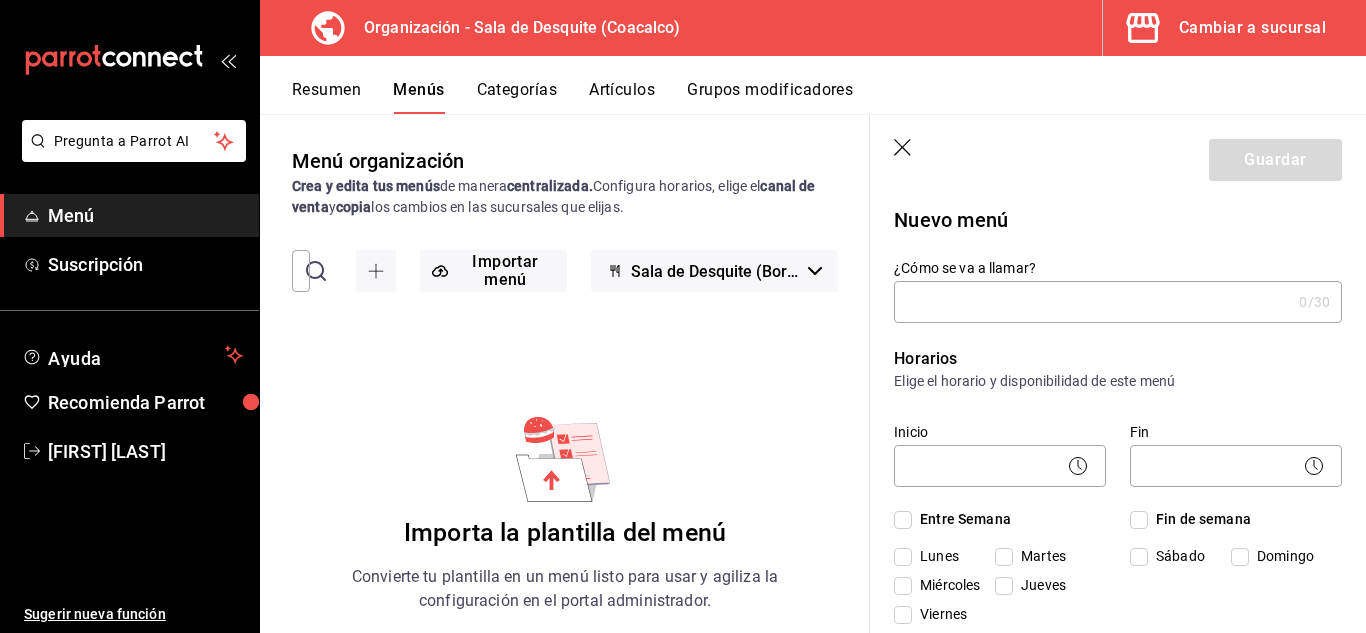 click 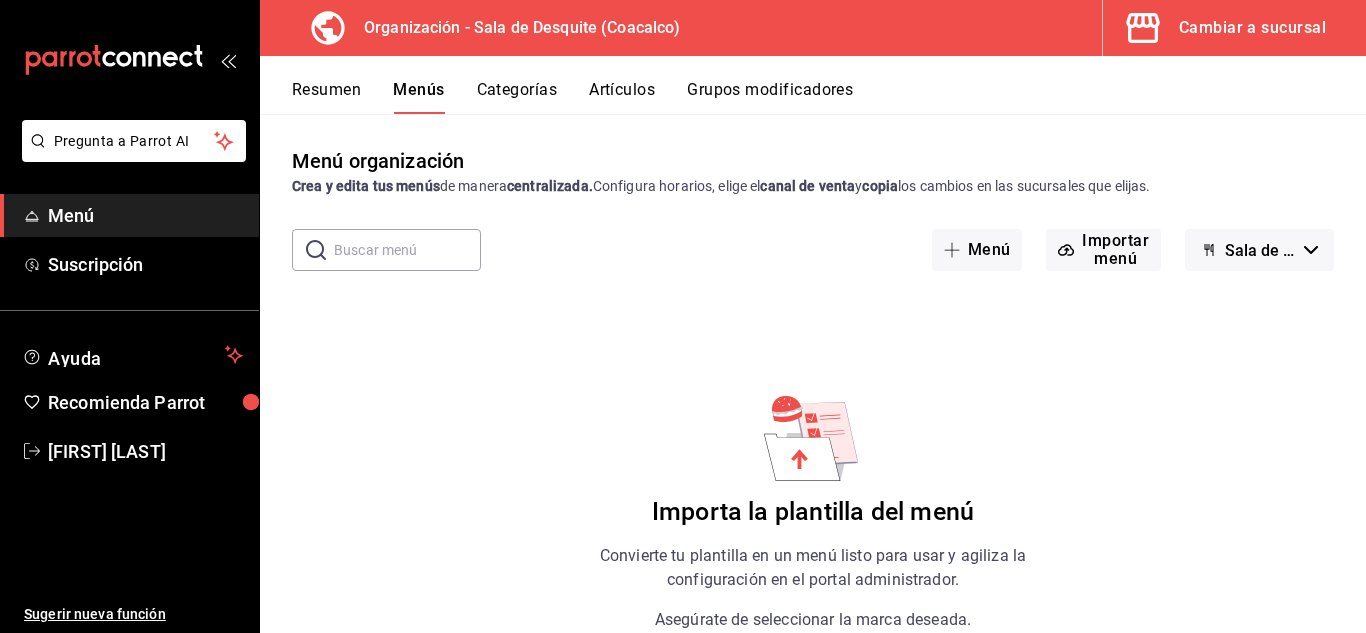 click on "Resumen" at bounding box center (326, 97) 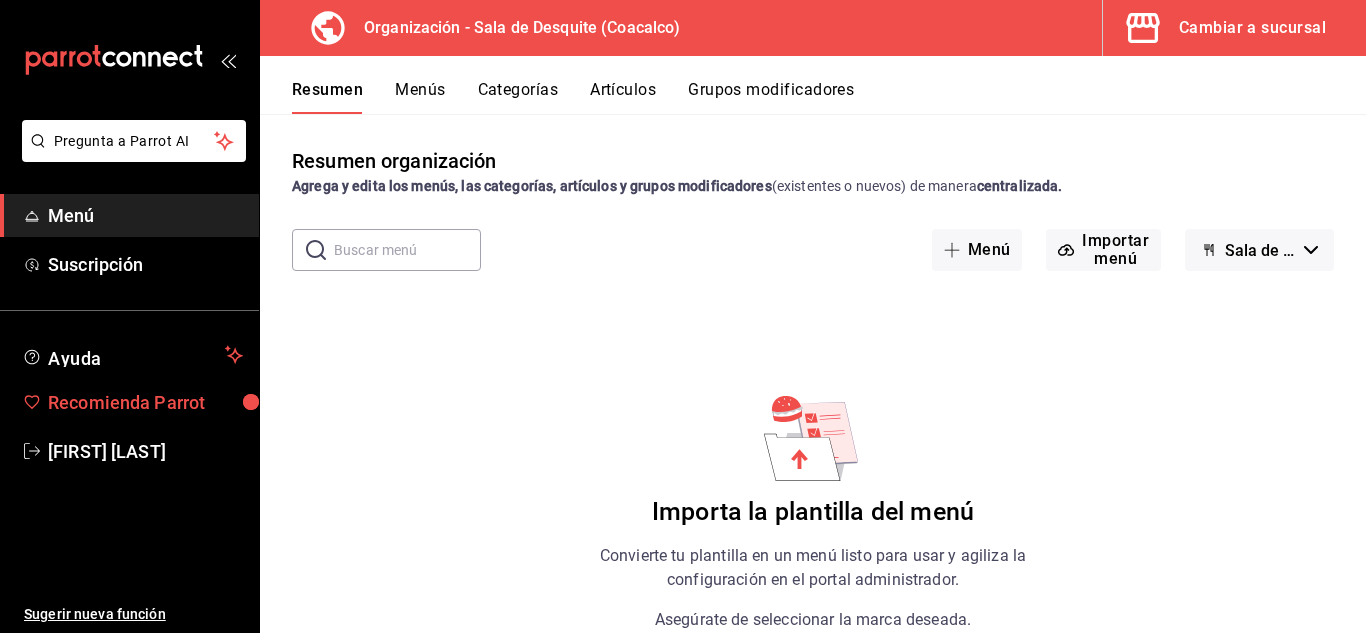 click on "Recomienda Parrot" at bounding box center [145, 402] 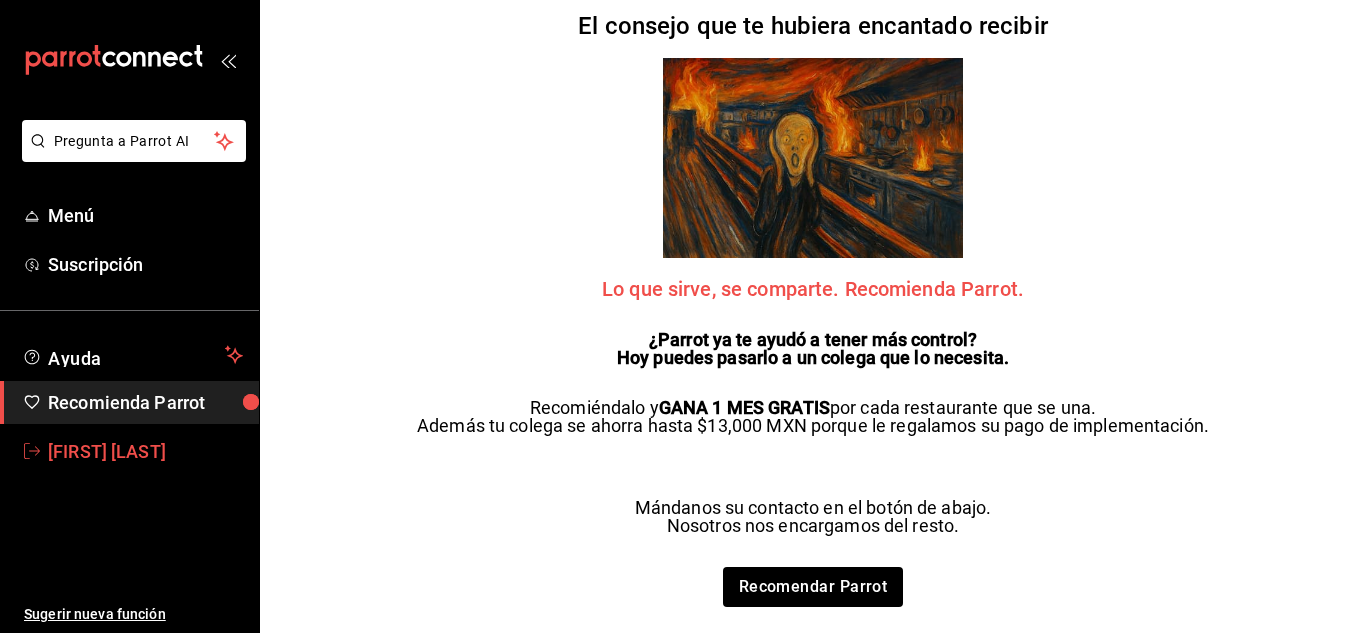 click on "[FIRST] [LAST]" at bounding box center [145, 451] 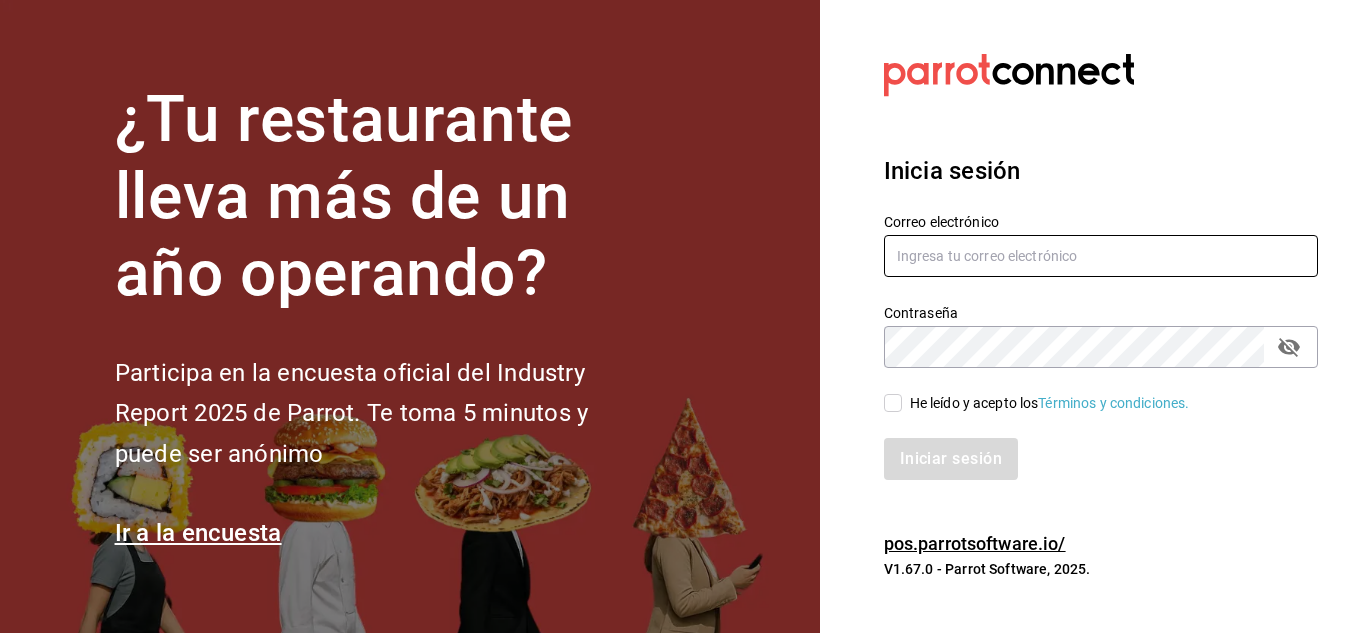 type on "[EMAIL]" 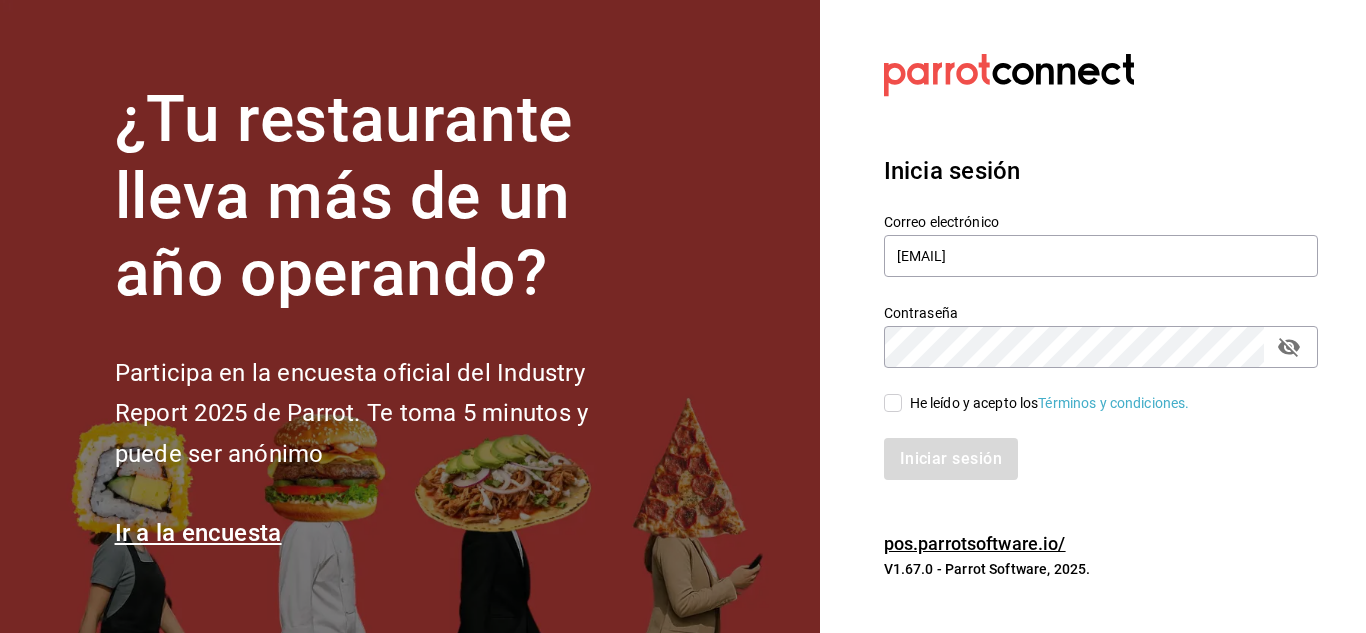 click 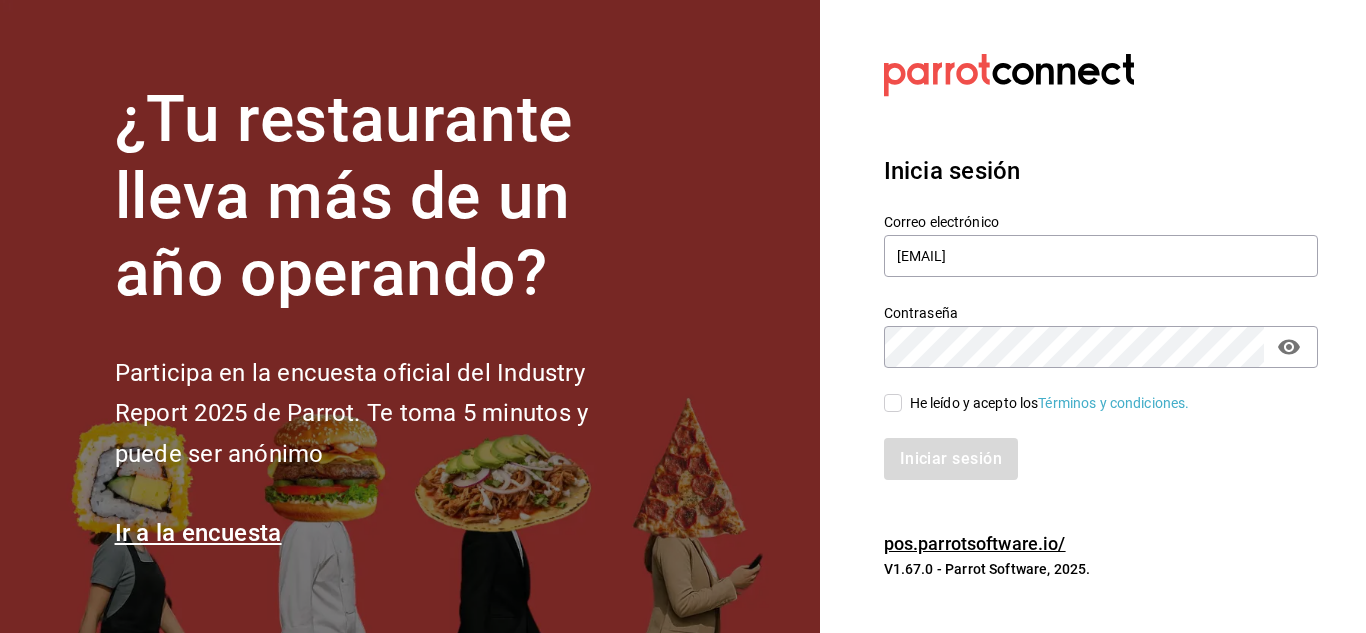 click on "He leído y acepto los  Términos y condiciones." at bounding box center (893, 403) 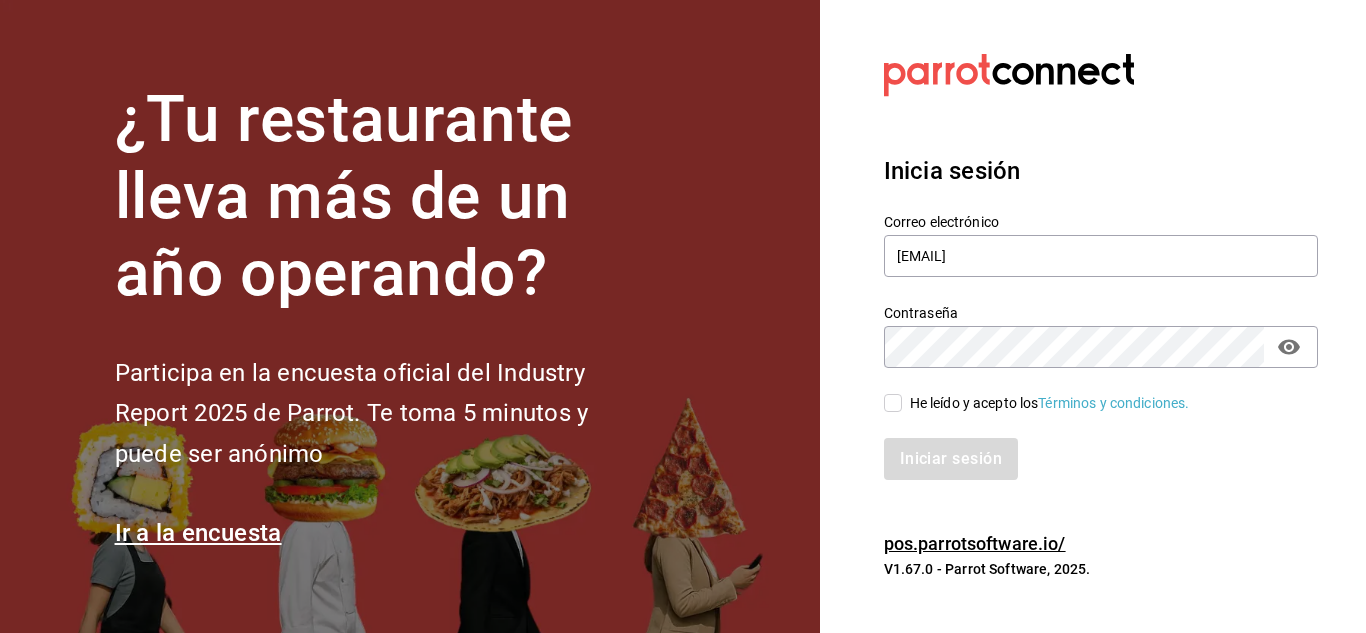checkbox on "true" 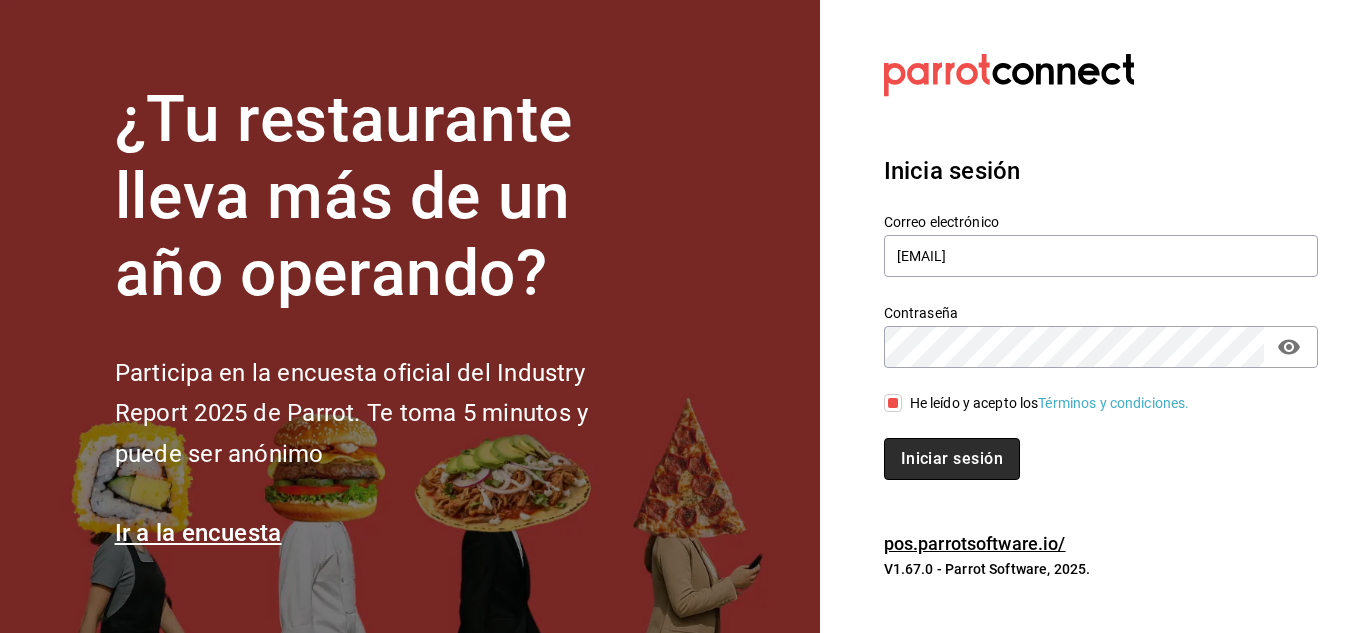 click on "Iniciar sesión" at bounding box center [952, 459] 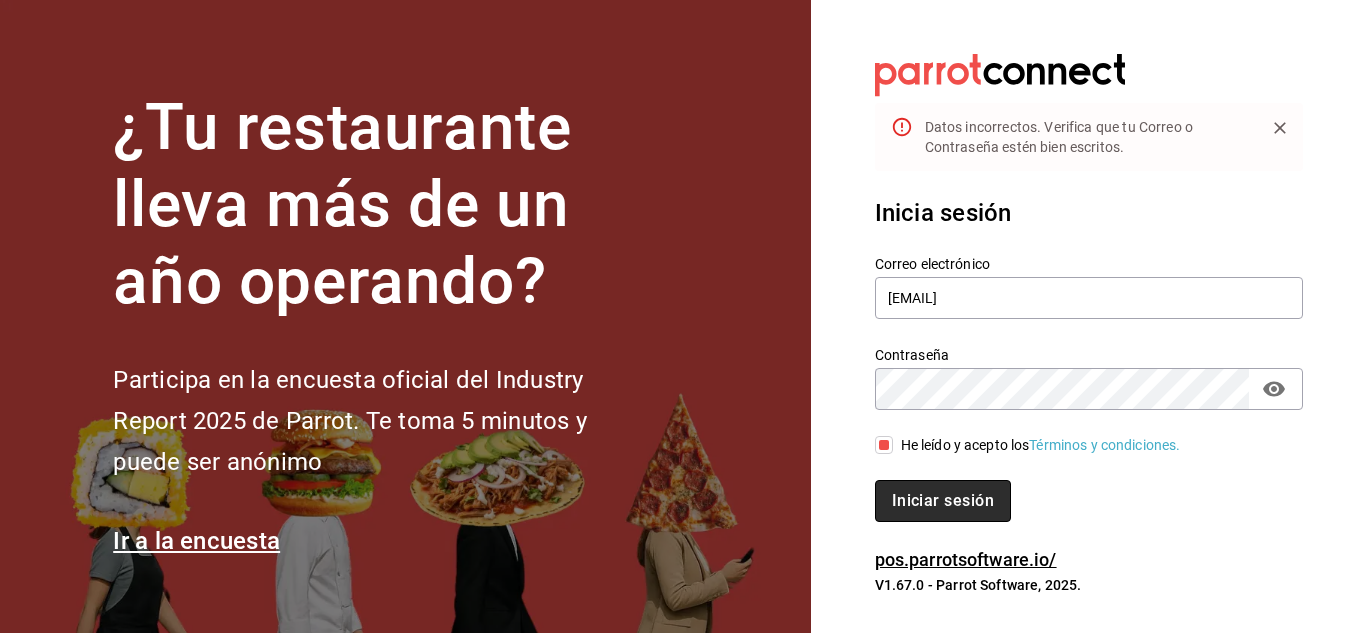 click on "Iniciar sesión" at bounding box center (943, 501) 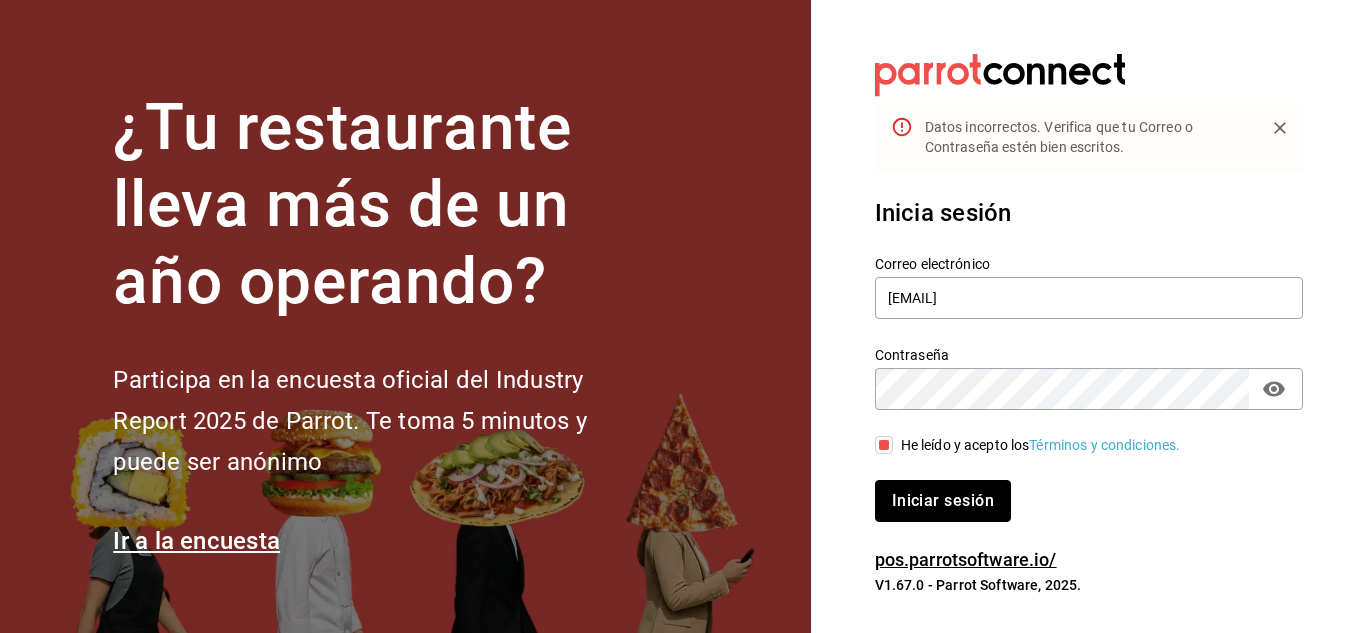 click on "Iniciar sesión" at bounding box center [943, 501] 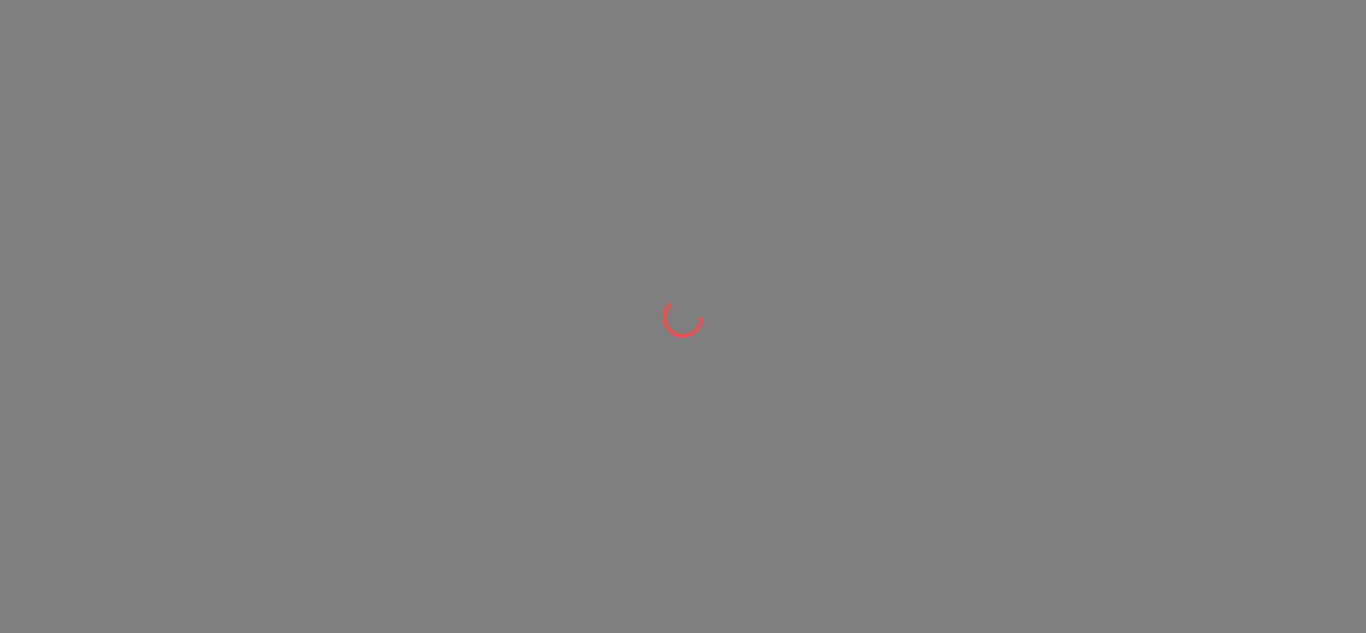 scroll, scrollTop: 0, scrollLeft: 0, axis: both 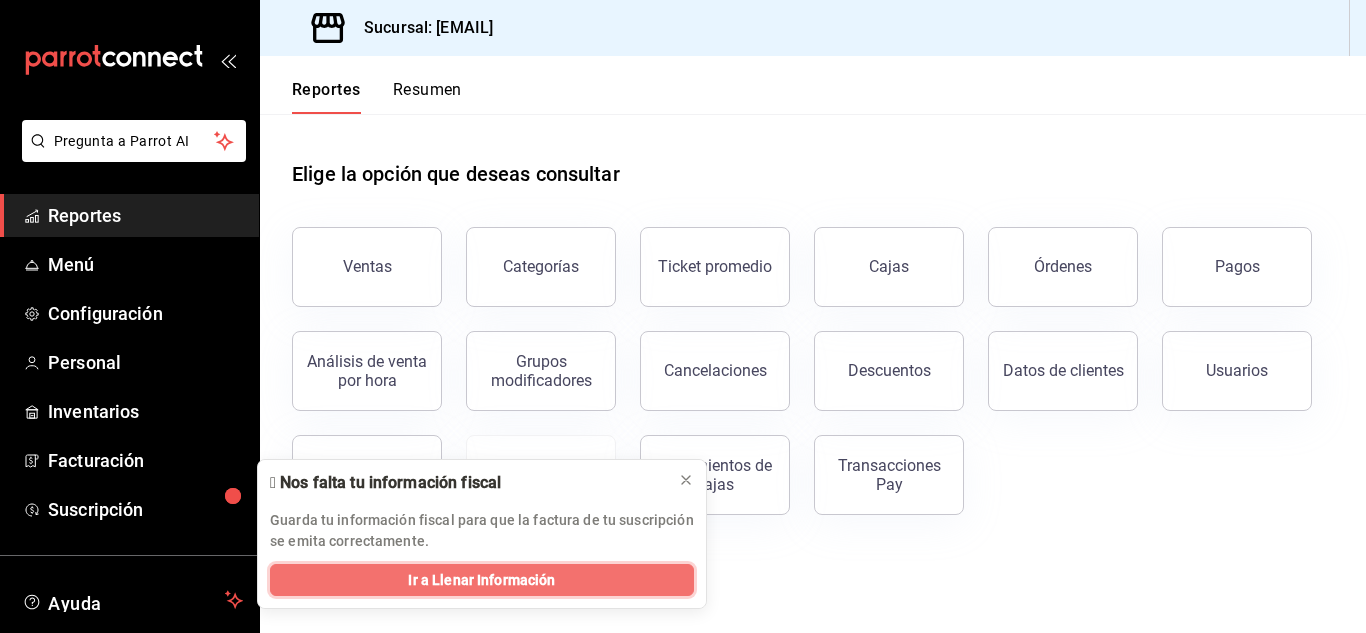 click on "Ir a Llenar Información" at bounding box center (481, 580) 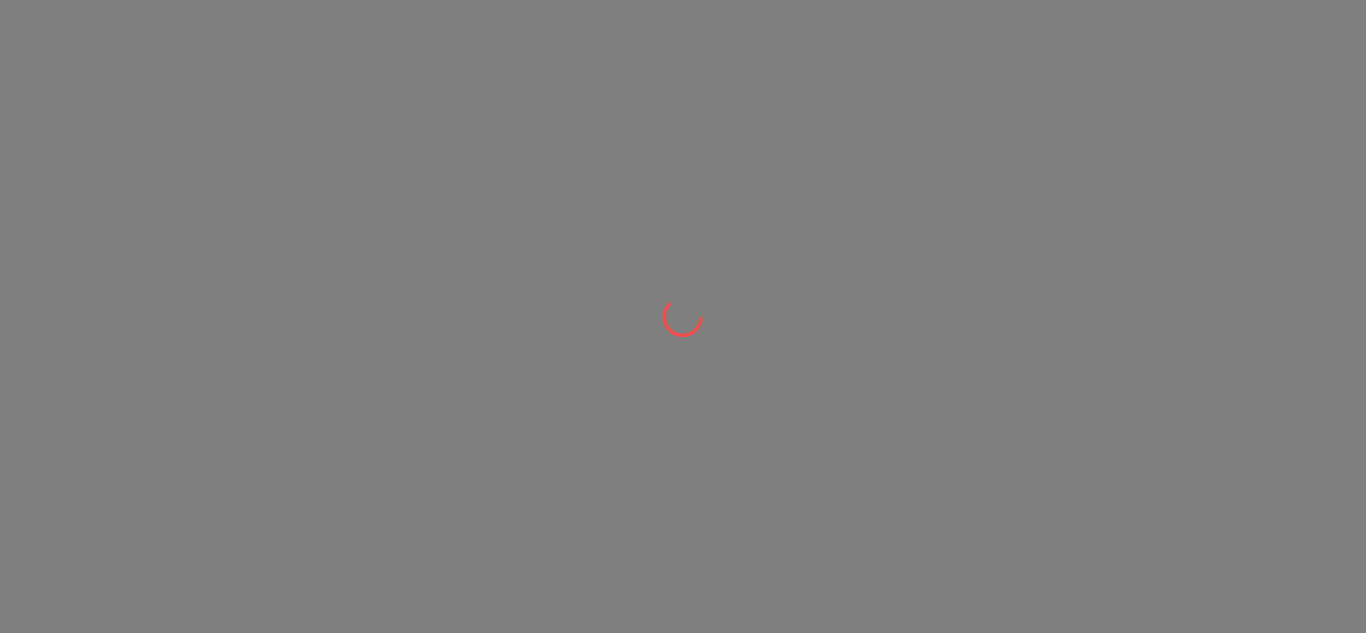 scroll, scrollTop: 0, scrollLeft: 0, axis: both 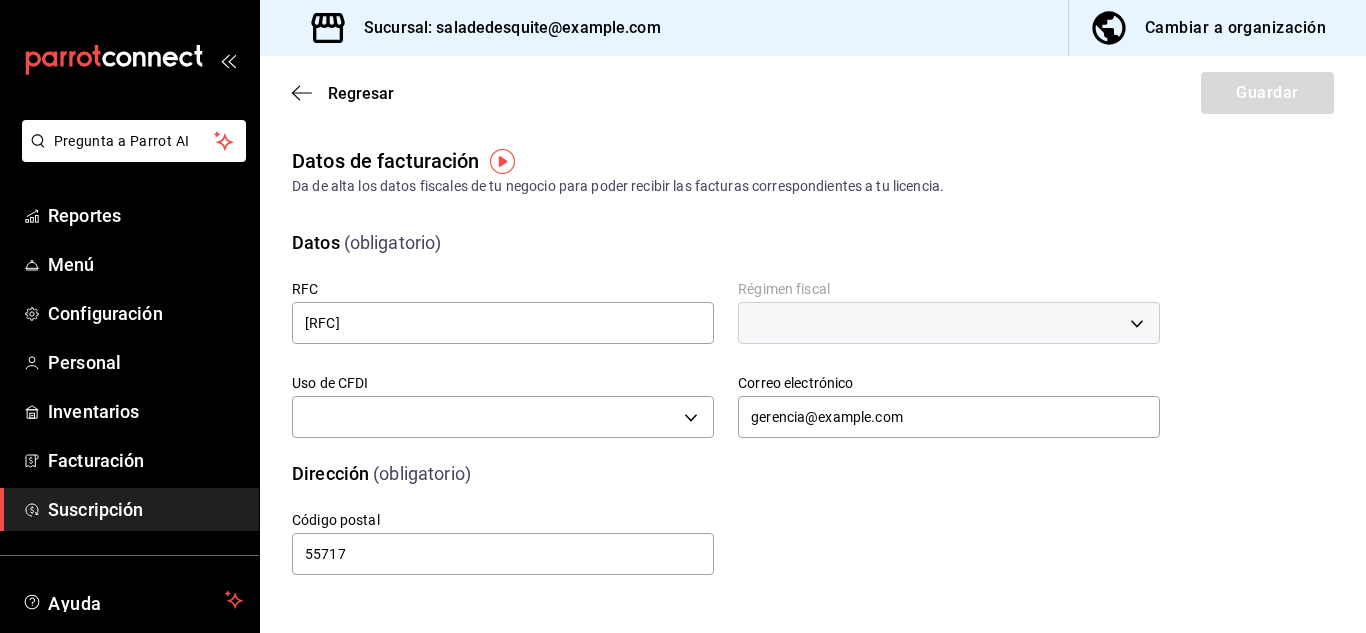type 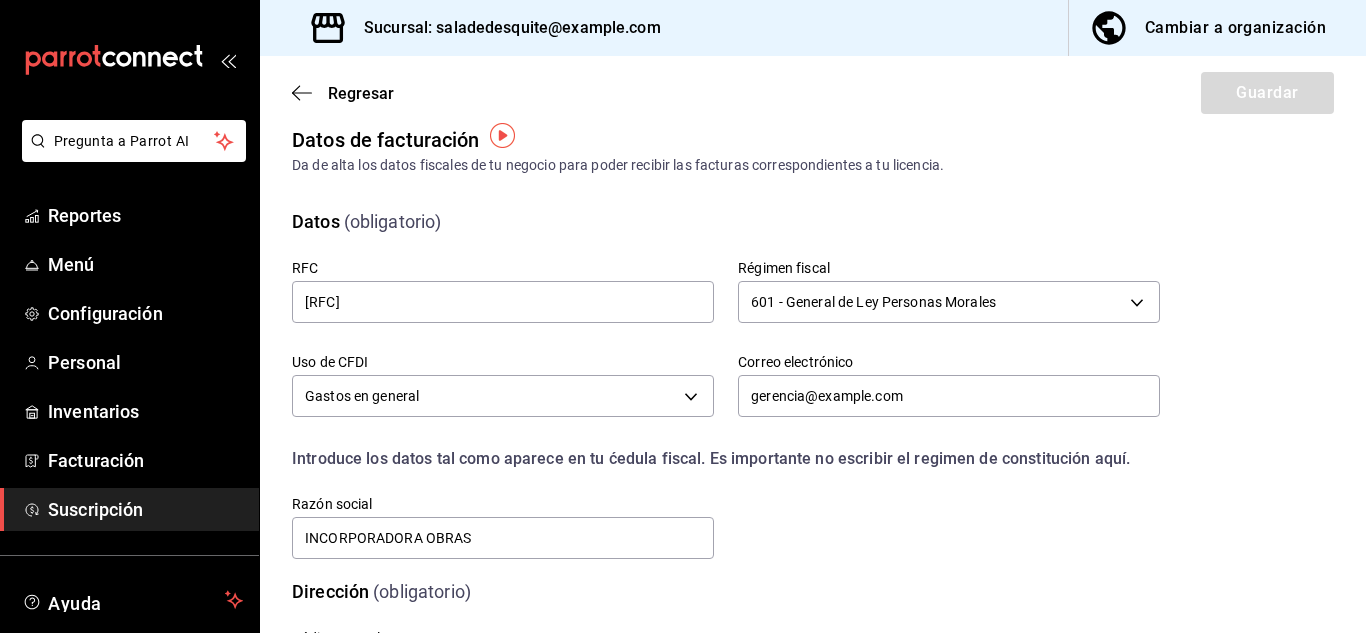 scroll, scrollTop: 132, scrollLeft: 0, axis: vertical 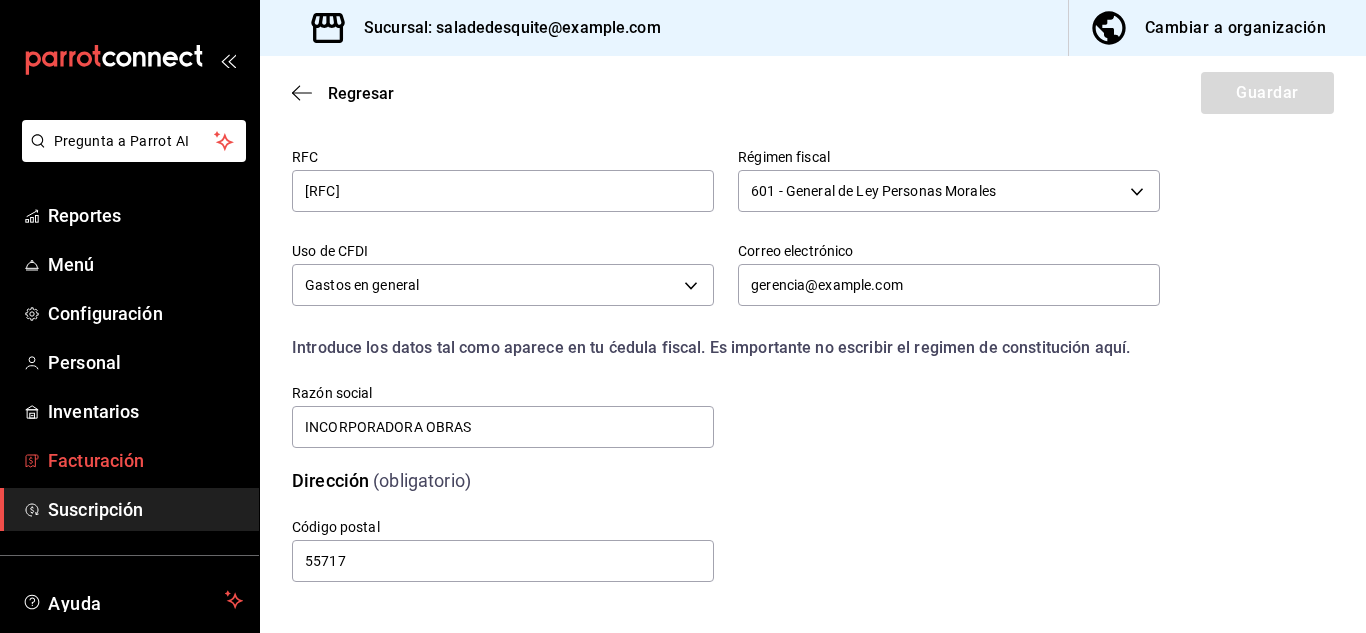 click on "Facturación" at bounding box center (145, 460) 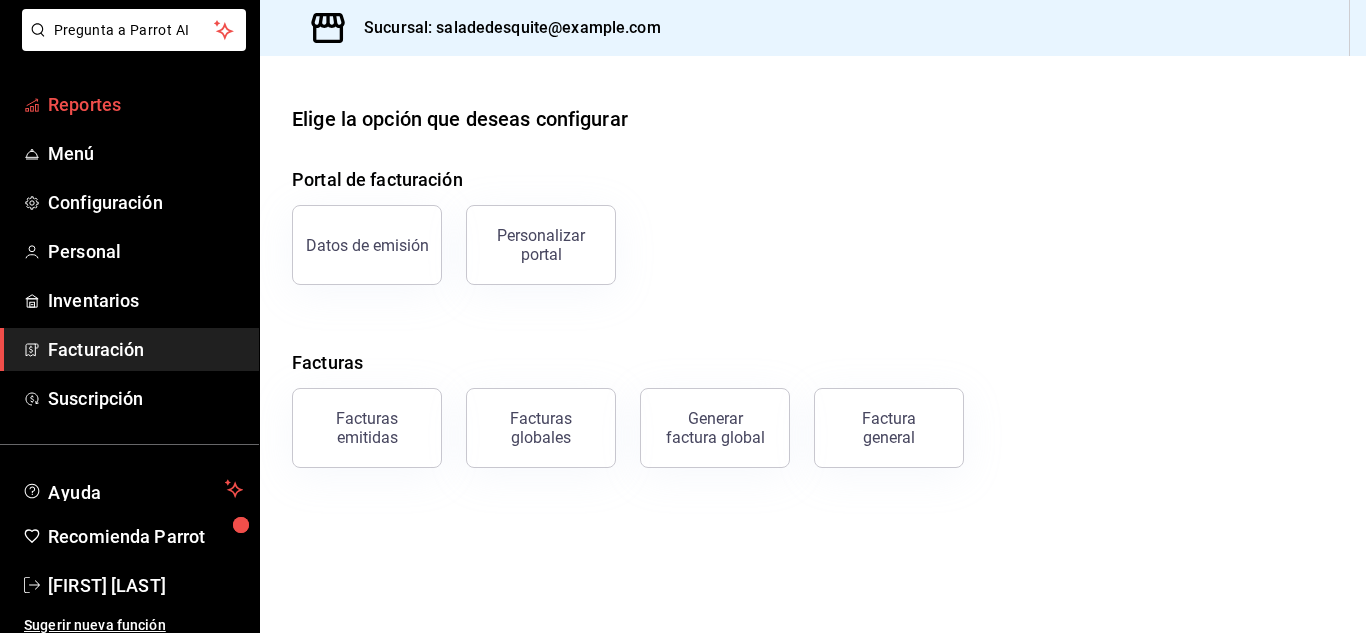 scroll, scrollTop: 122, scrollLeft: 0, axis: vertical 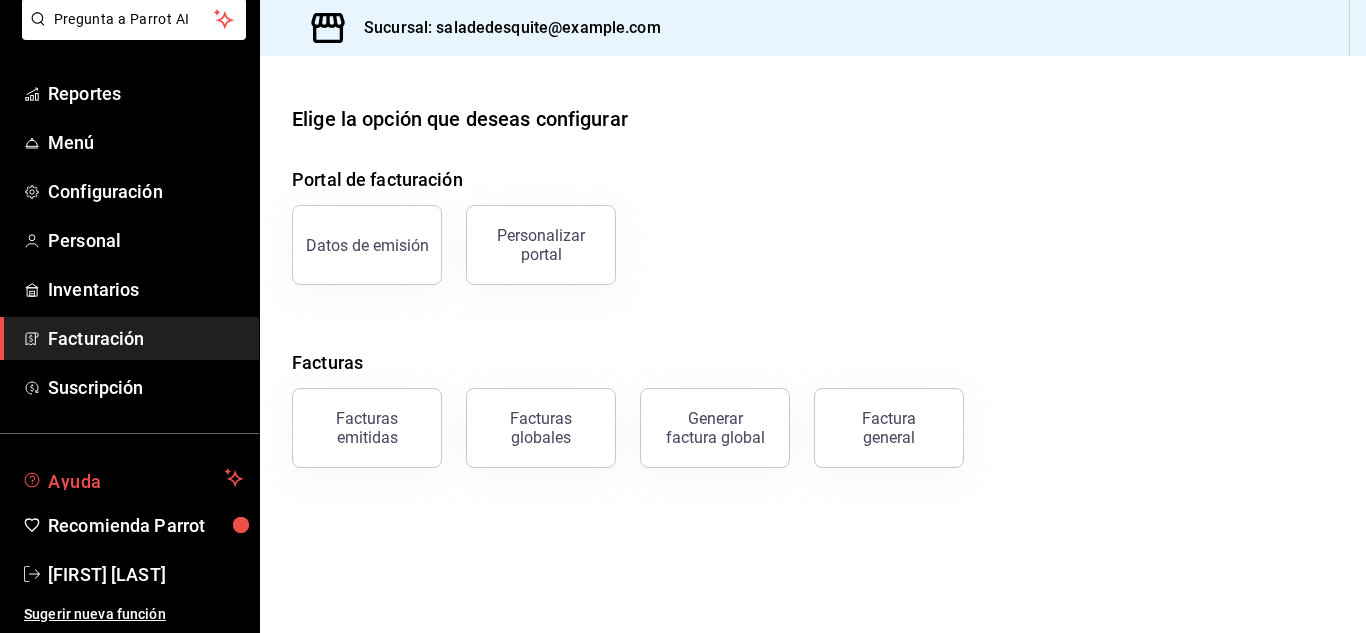 click on "Ayuda" at bounding box center (132, 478) 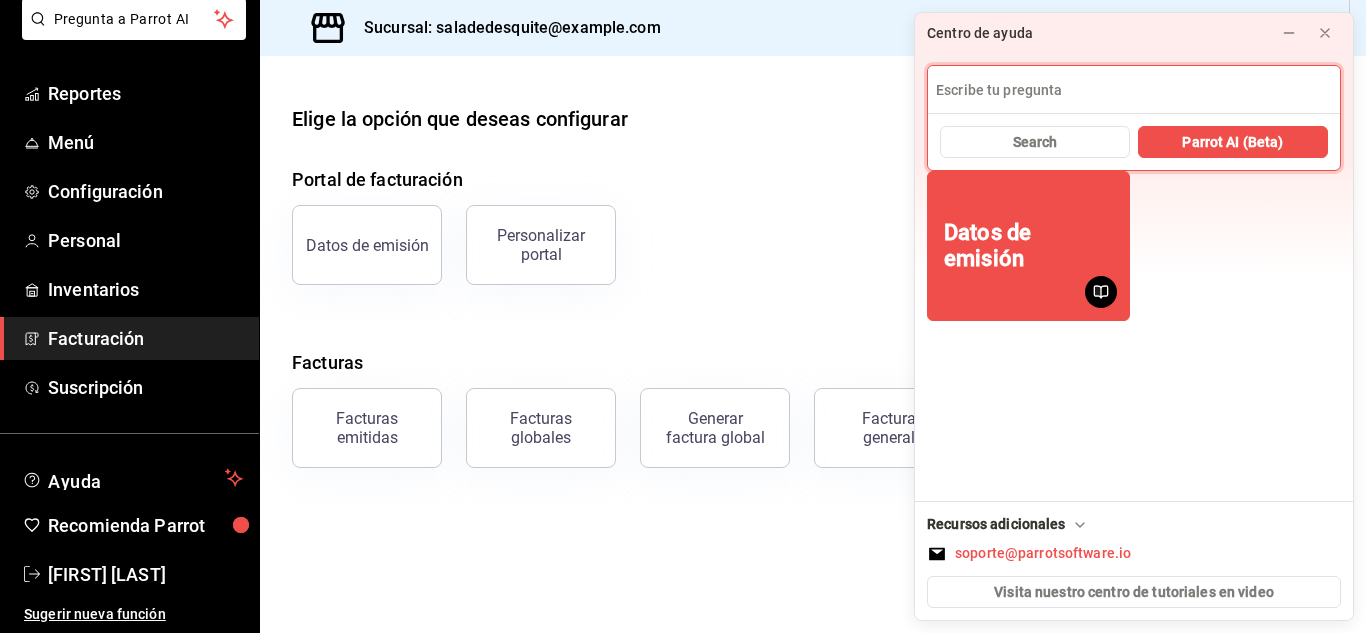click at bounding box center (1134, 90) 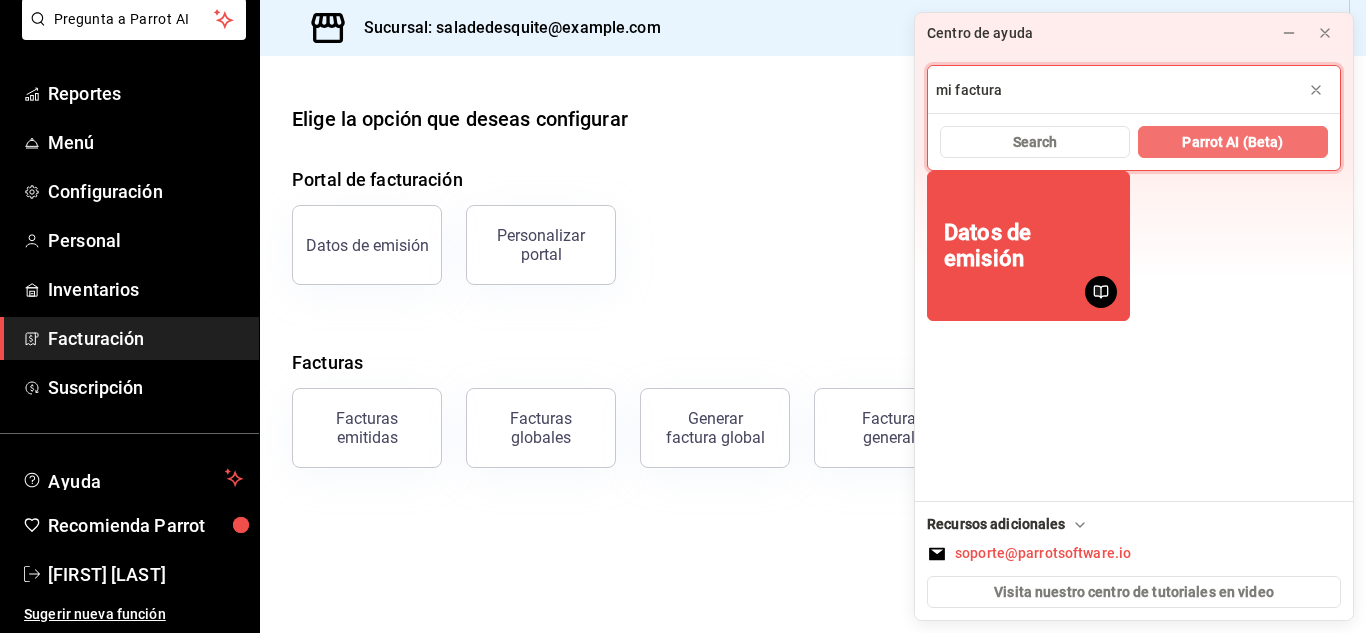 type on "mi factura" 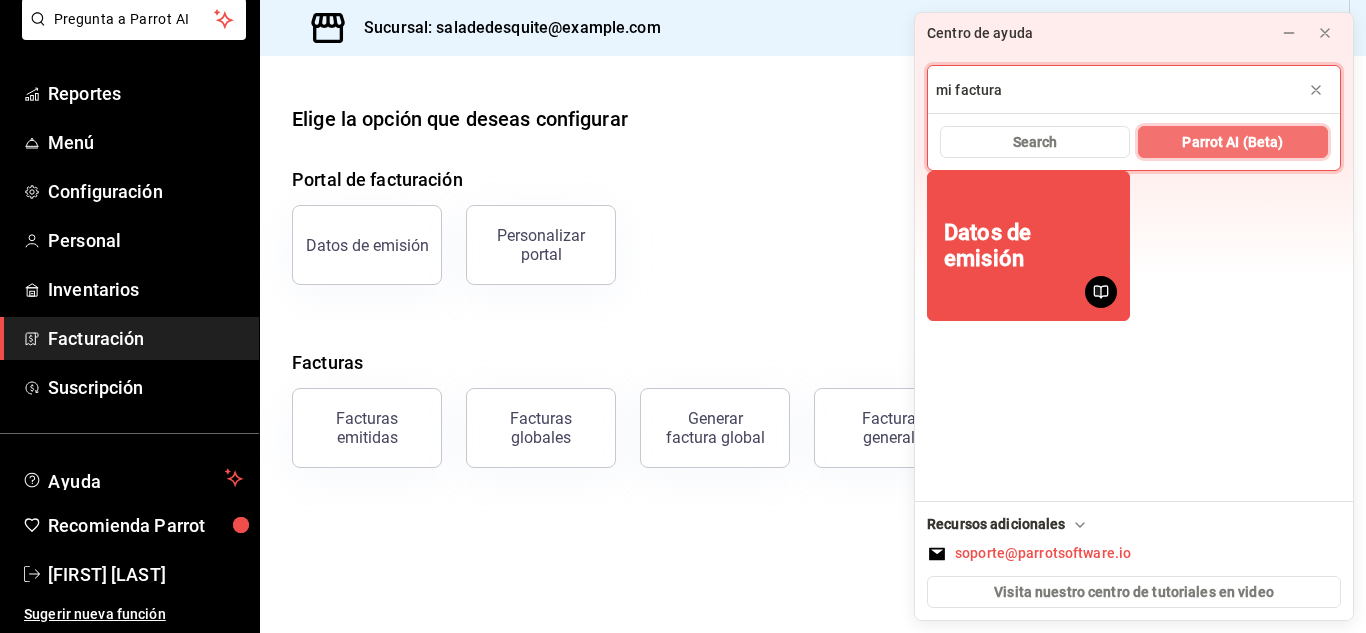 click on "Parrot AI (Beta)" at bounding box center (1233, 142) 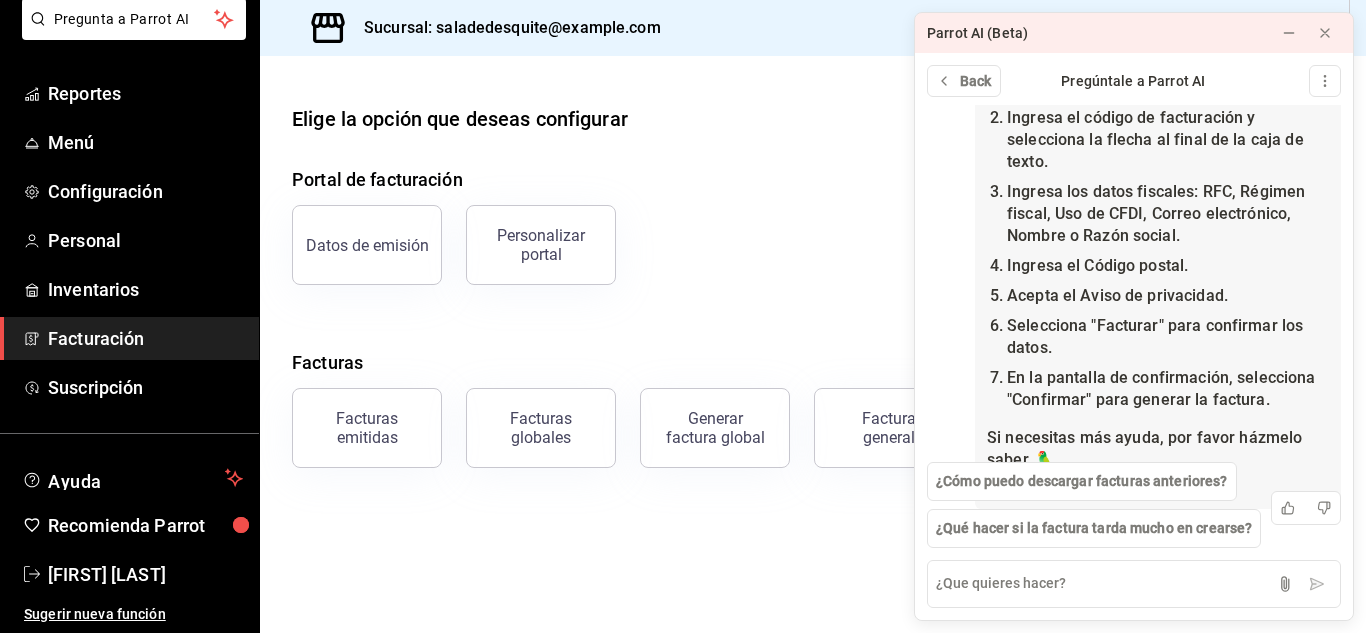 scroll, scrollTop: 221, scrollLeft: 0, axis: vertical 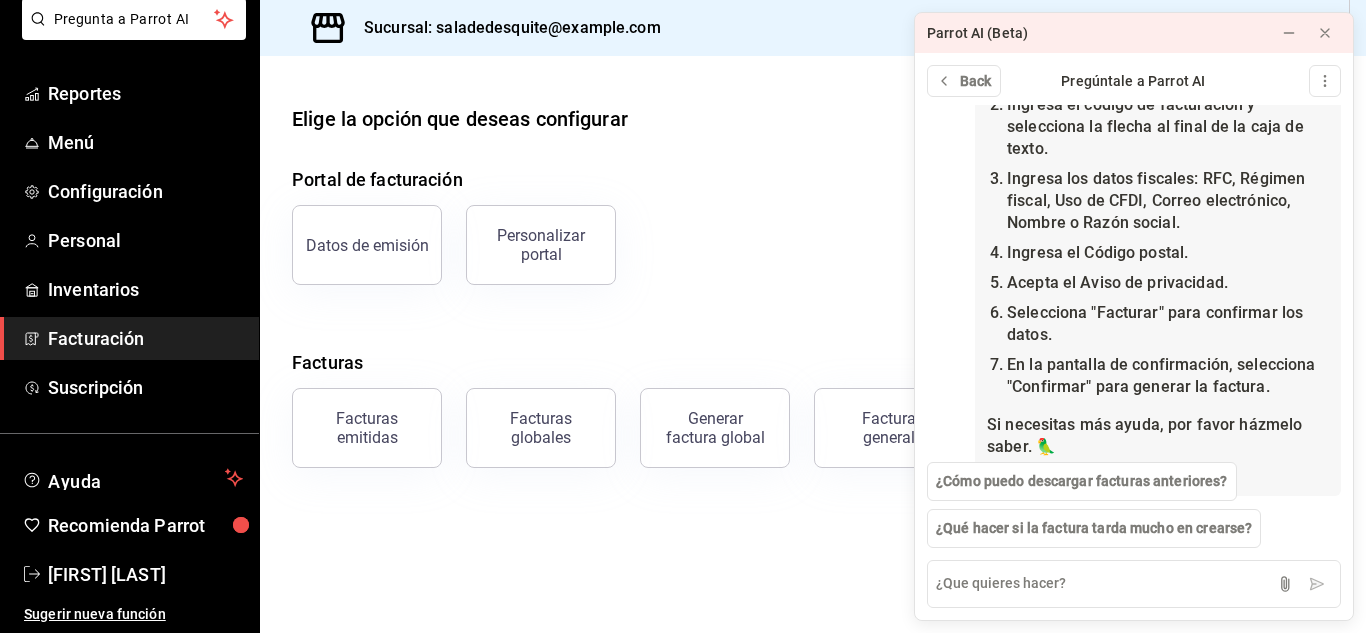click on "Elige la opción que deseas configurar Portal de facturación Datos de emisión Personalizar portal Facturas Facturas emitidas Facturas globales Generar factura global Factura general" at bounding box center (813, 344) 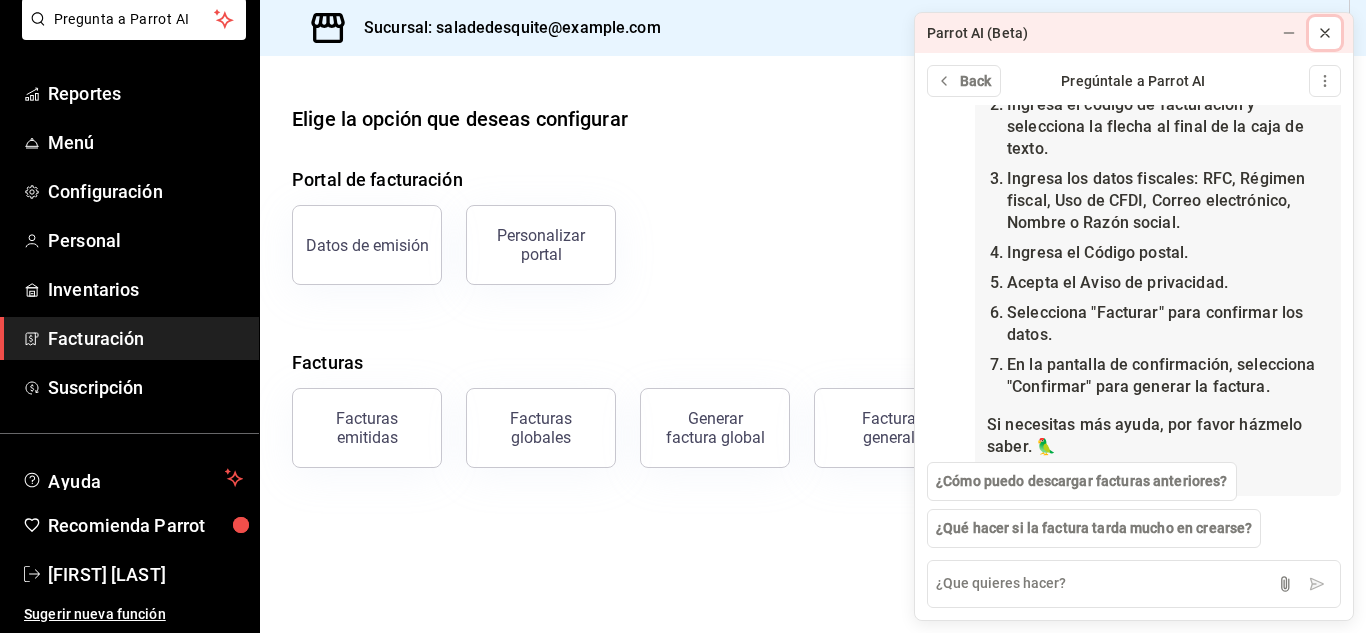 click at bounding box center [1325, 33] 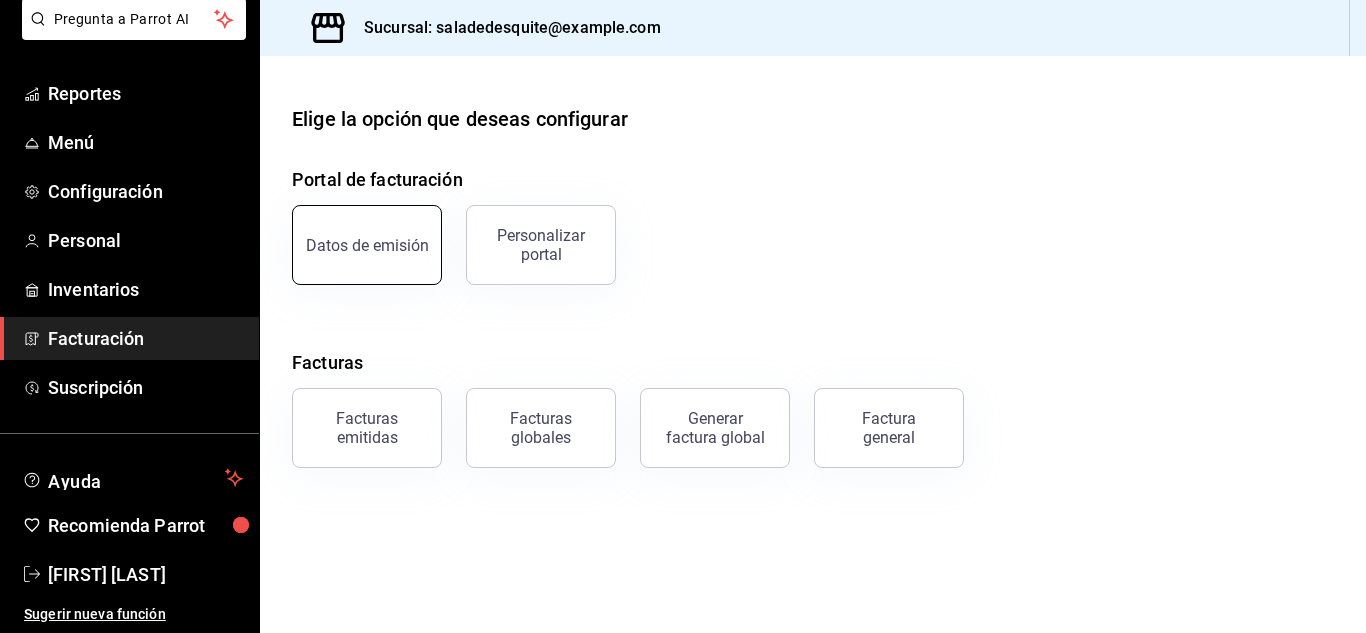 click on "Datos de emisión" at bounding box center (367, 245) 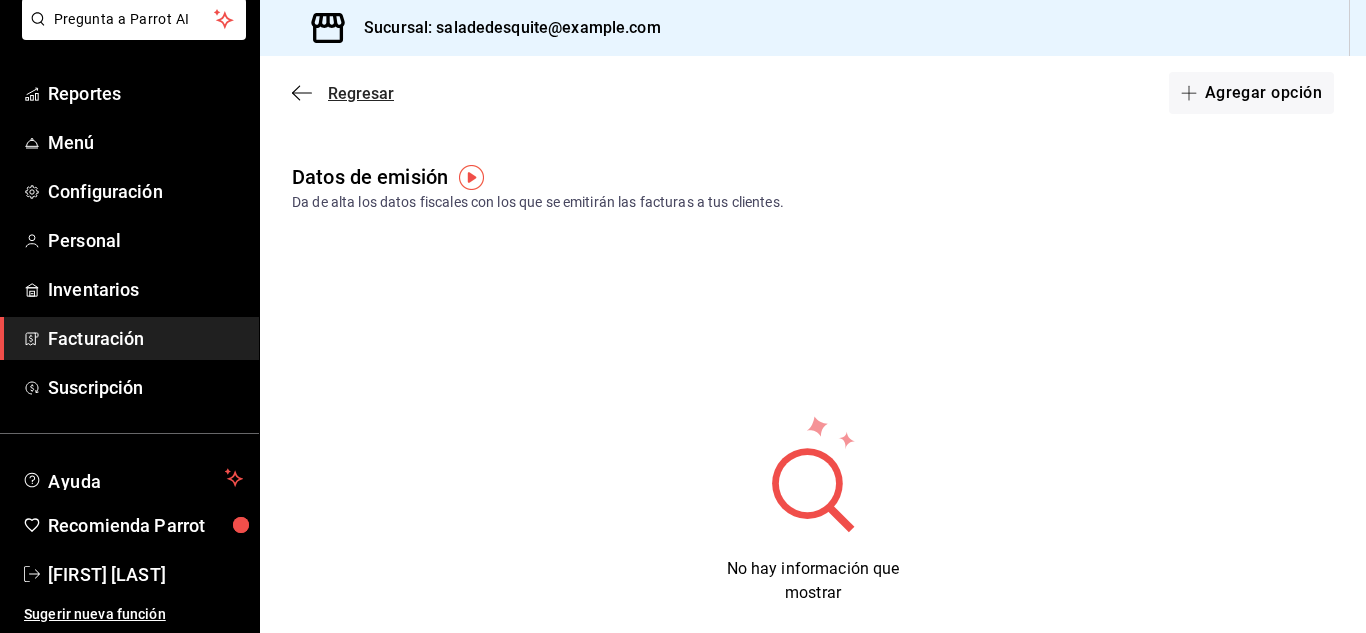 click 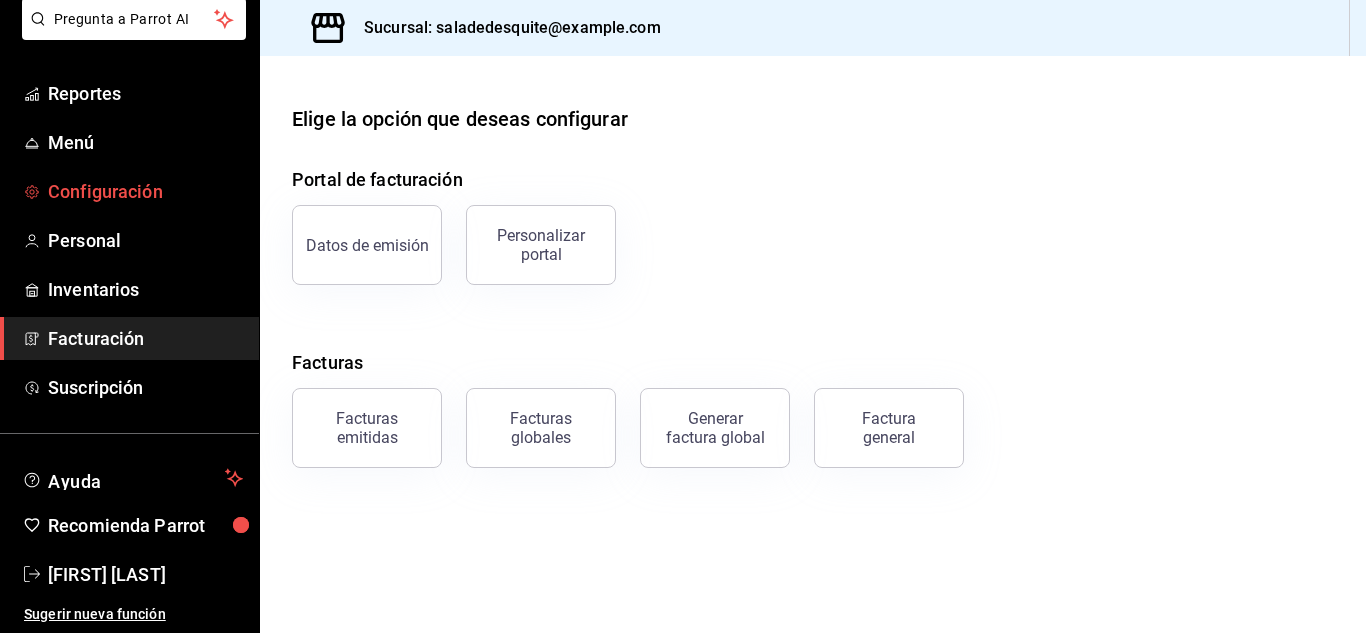 click on "Configuración" at bounding box center [145, 191] 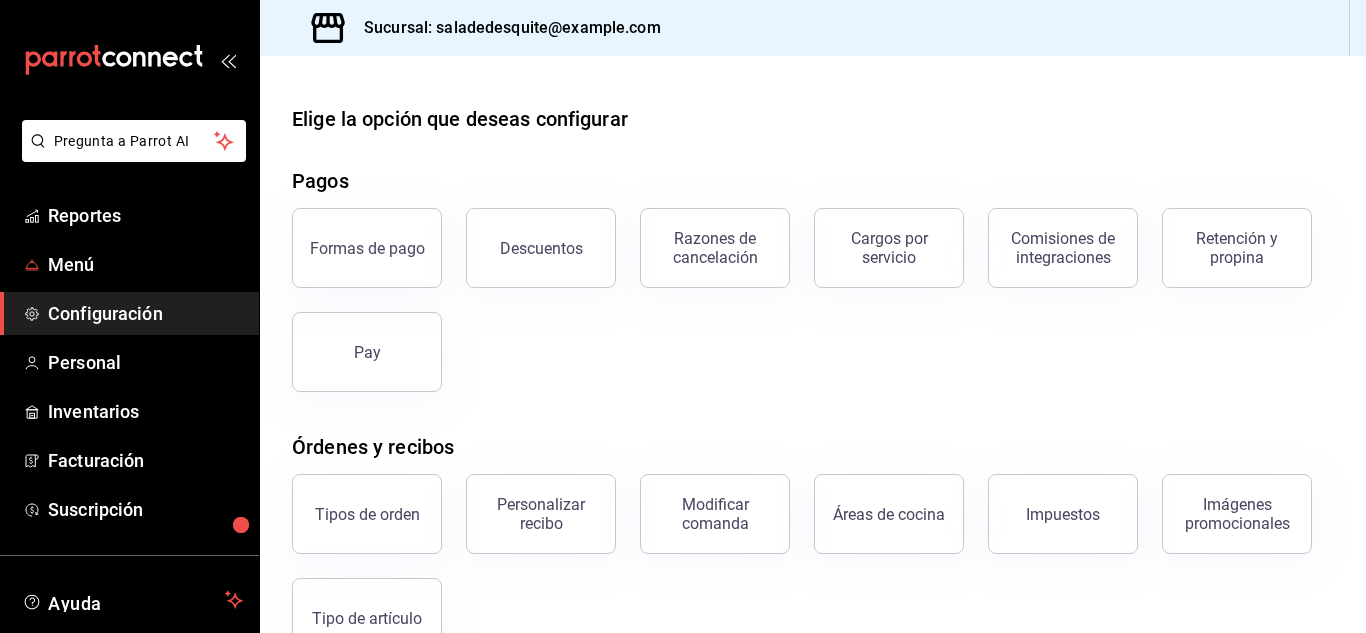 scroll, scrollTop: 122, scrollLeft: 0, axis: vertical 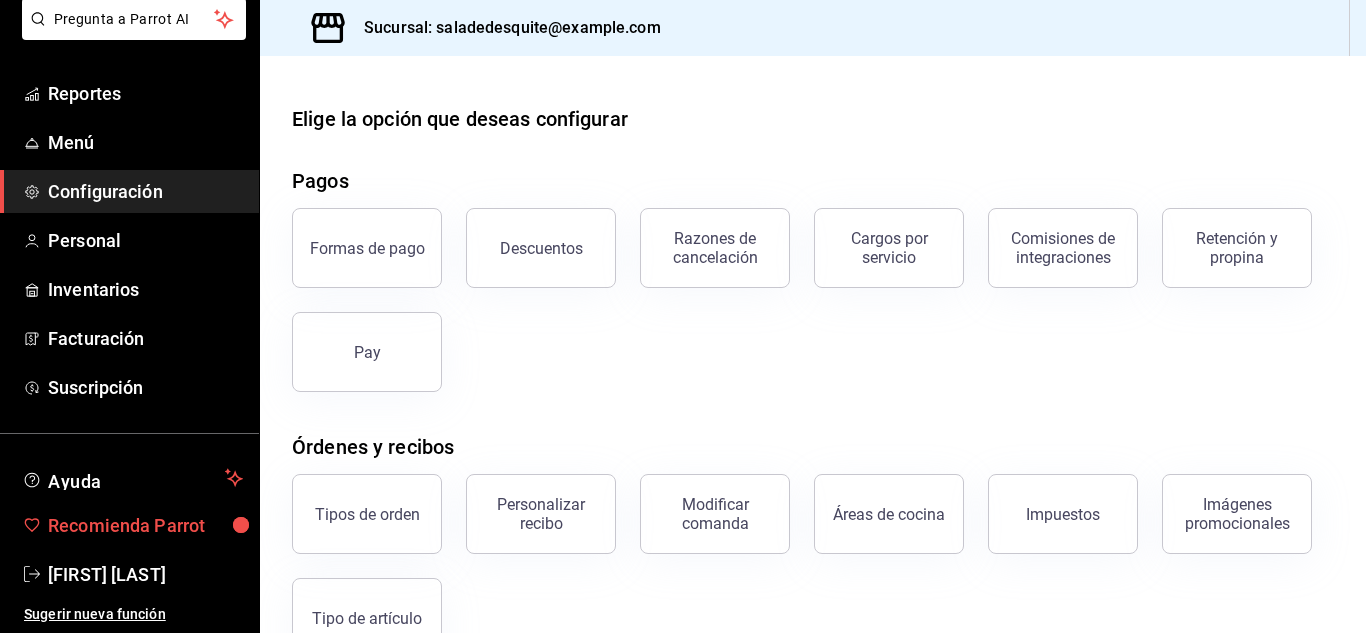 click on "Recomienda Parrot" at bounding box center (145, 525) 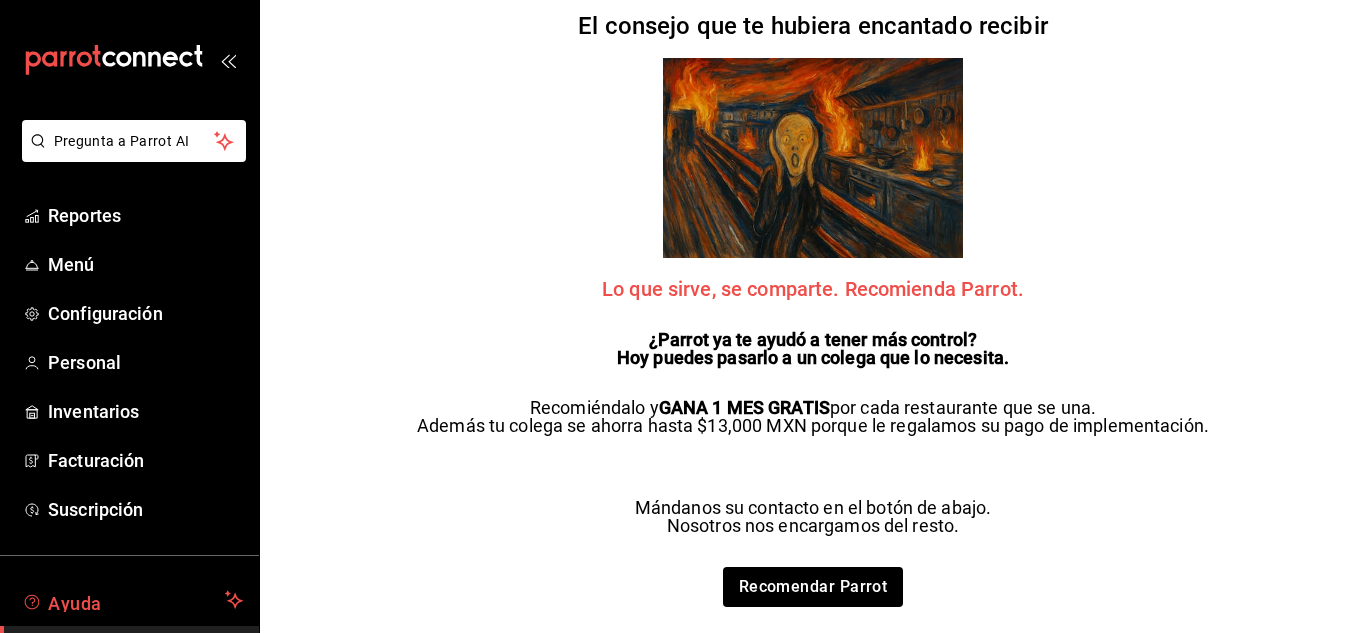 scroll, scrollTop: 122, scrollLeft: 0, axis: vertical 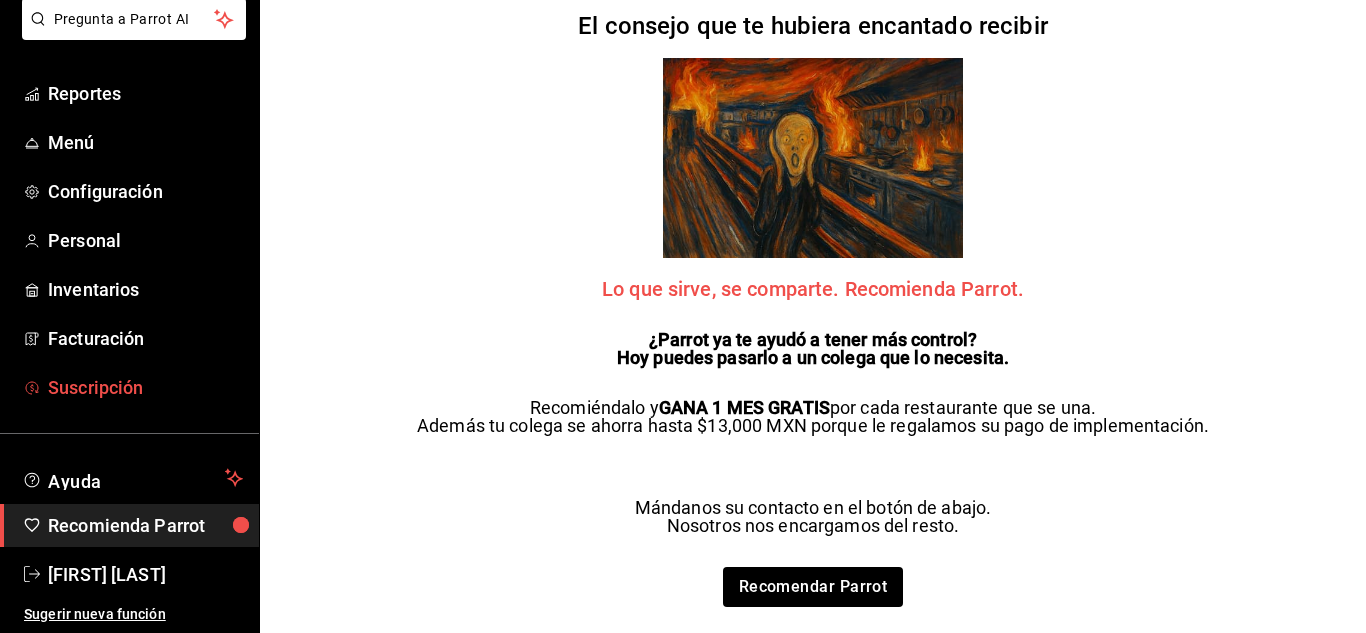 click on "Suscripción" at bounding box center (145, 387) 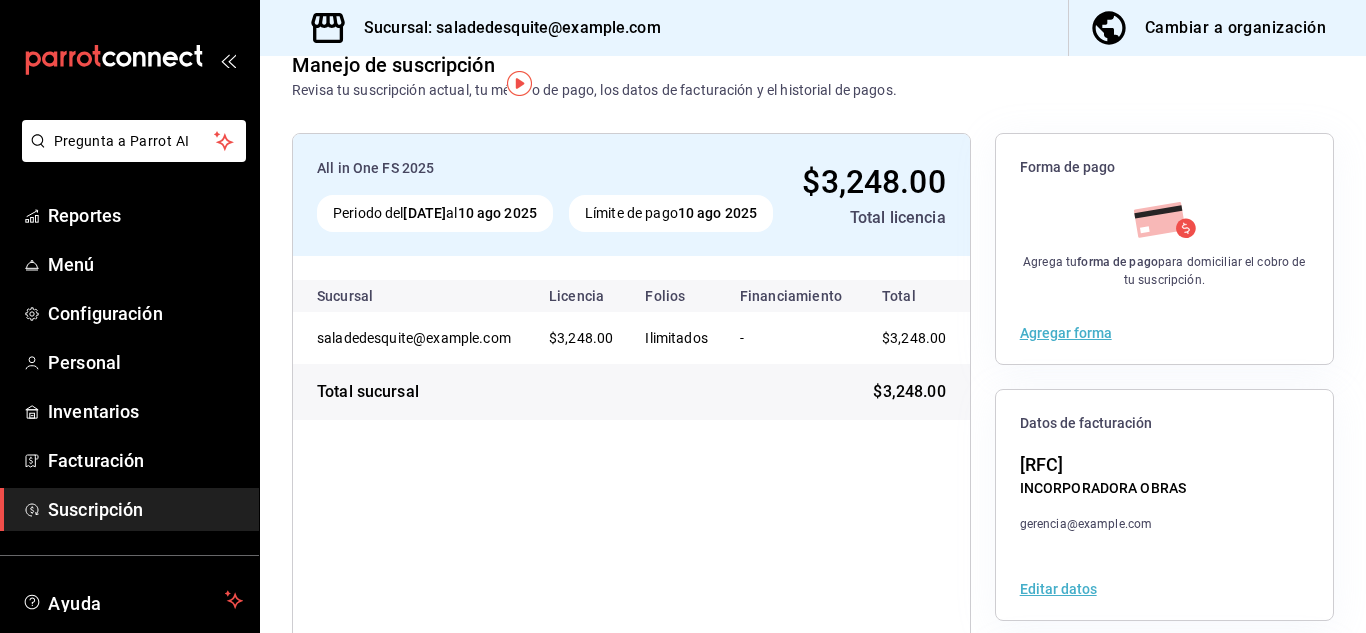 scroll, scrollTop: 0, scrollLeft: 0, axis: both 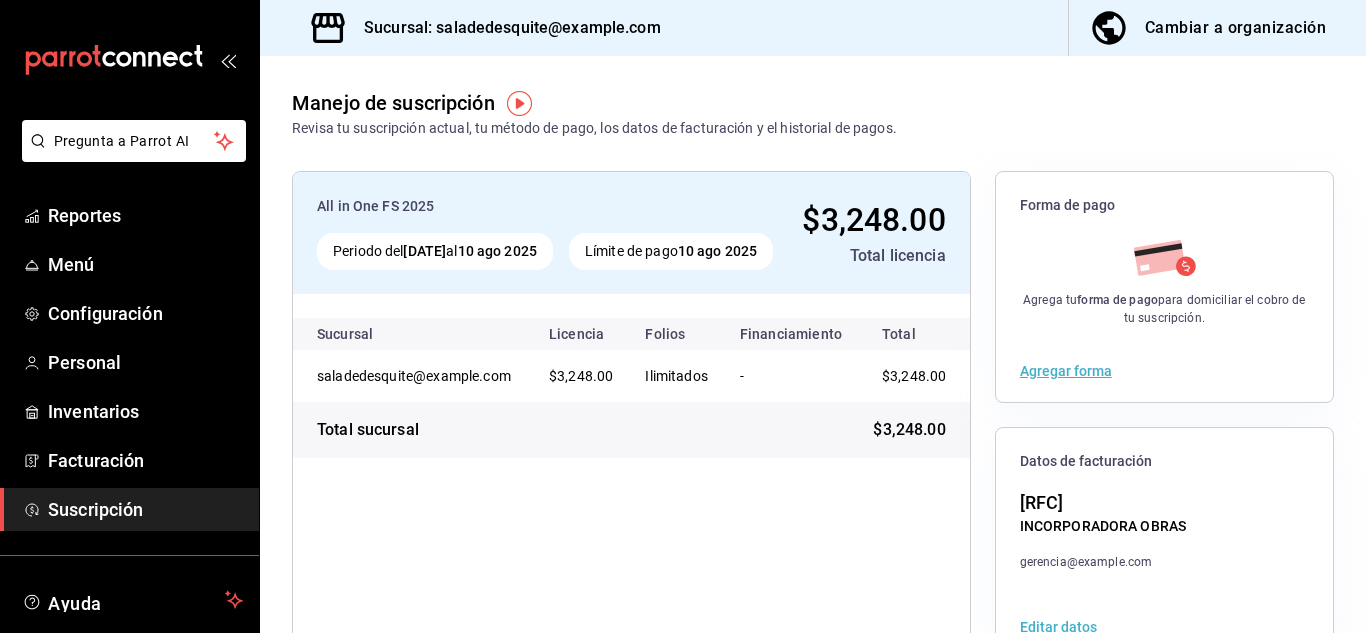 click on "Periodo del  30 jun 2025  al  10 ago 2025" at bounding box center [435, 251] 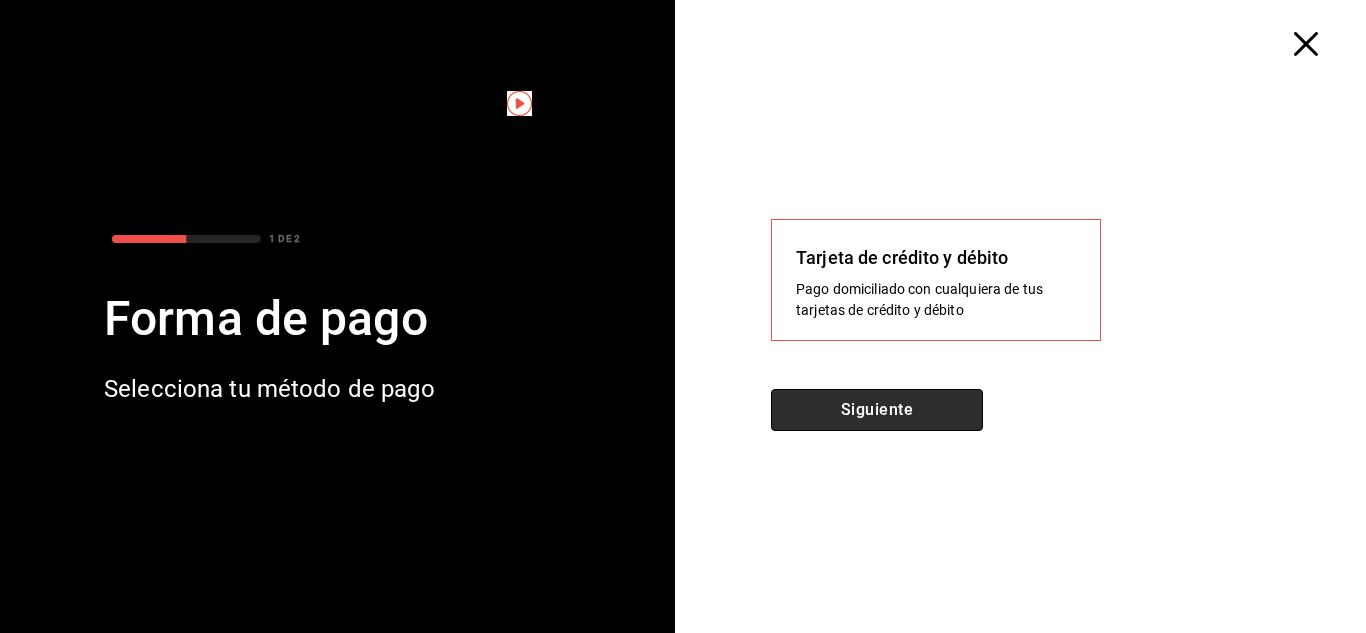 click on "Siguiente" at bounding box center (877, 410) 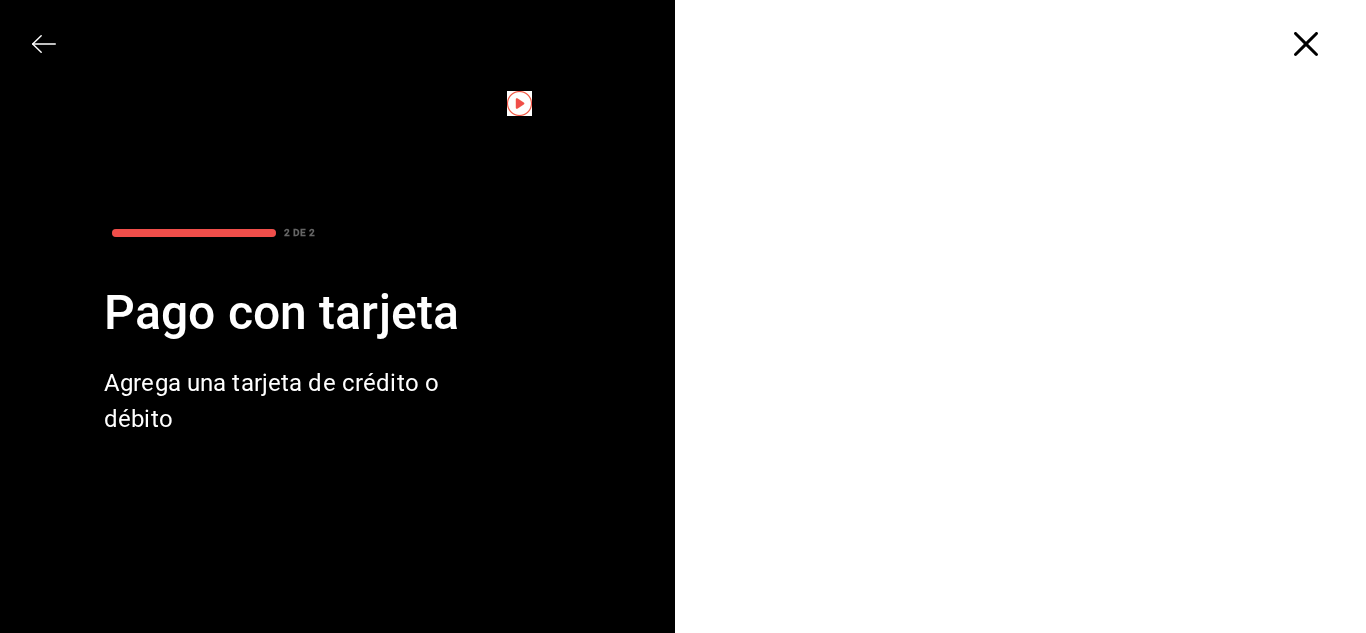 click 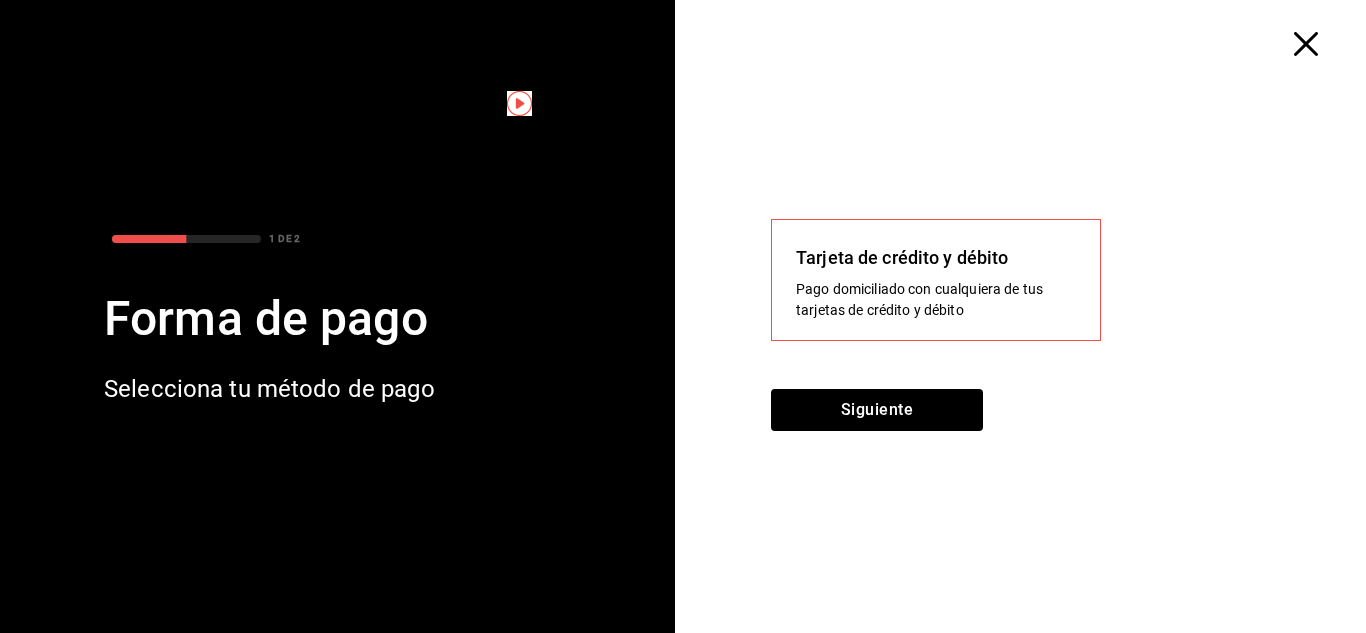 click 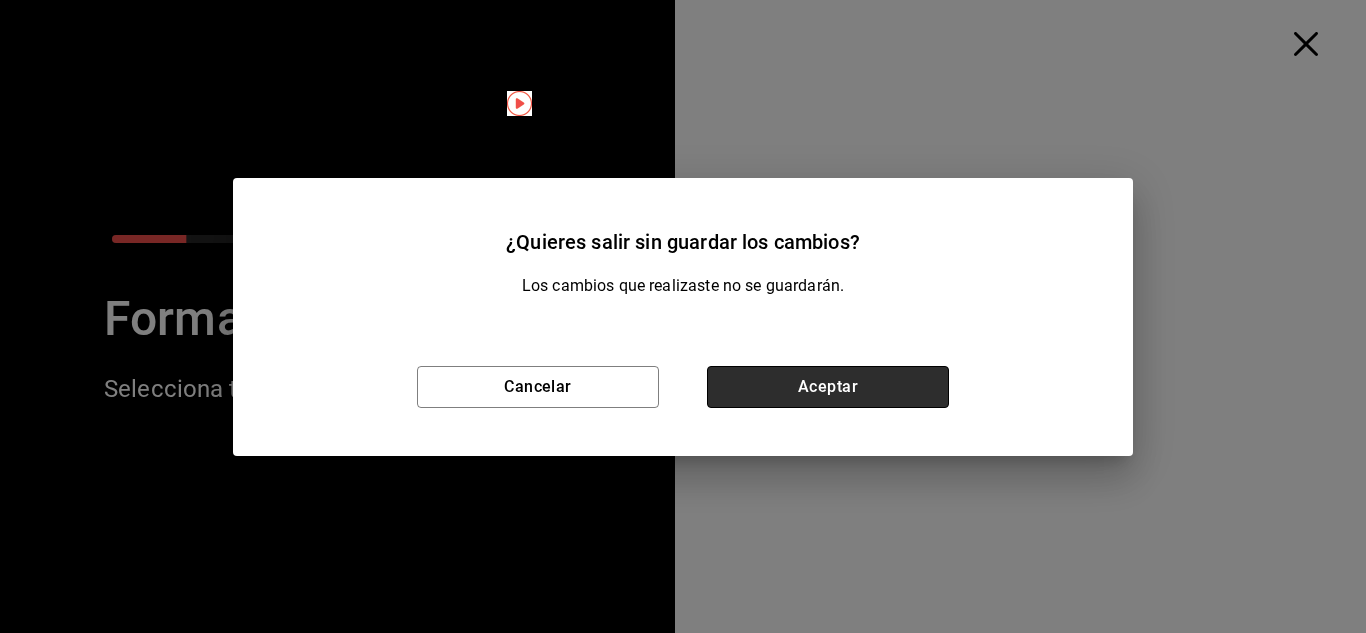 click on "Aceptar" at bounding box center (828, 387) 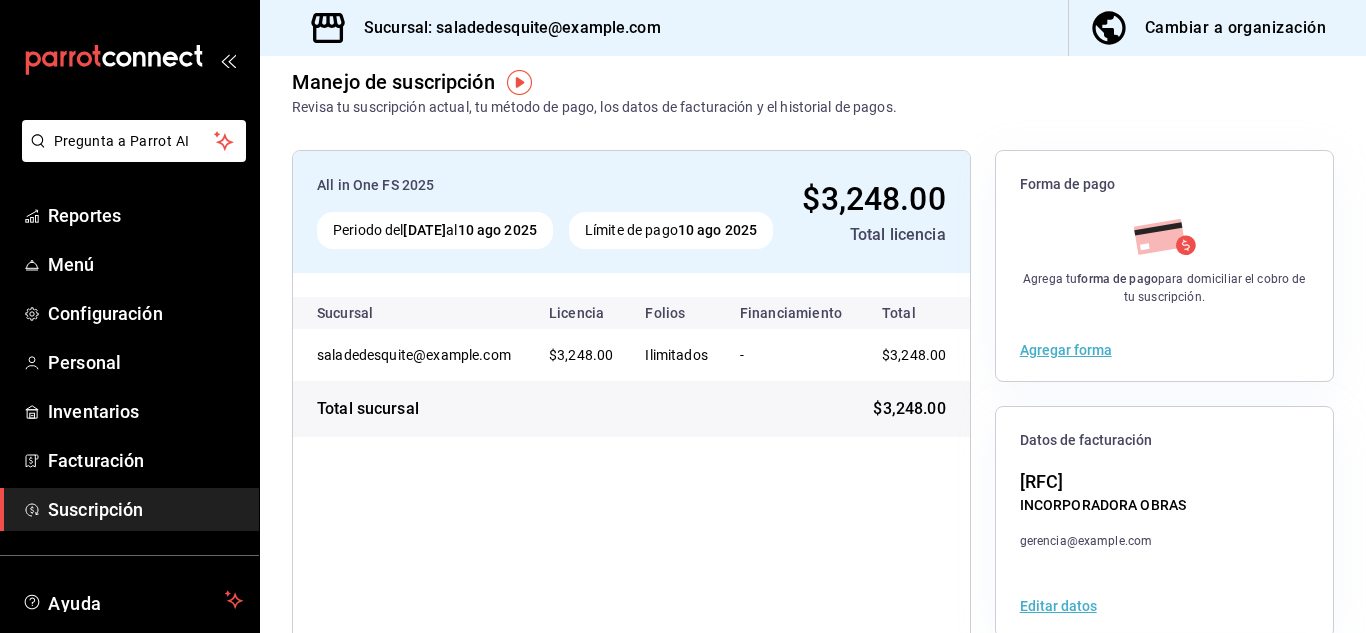 scroll, scrollTop: 0, scrollLeft: 0, axis: both 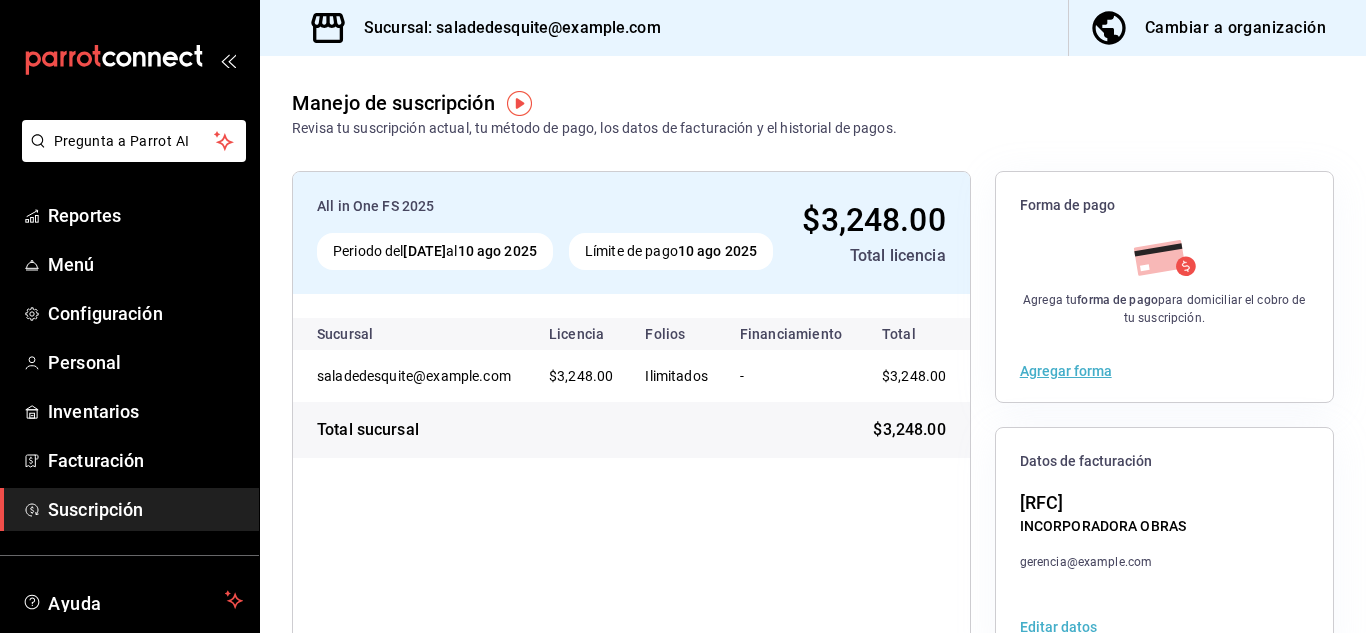 click at bounding box center (519, 103) 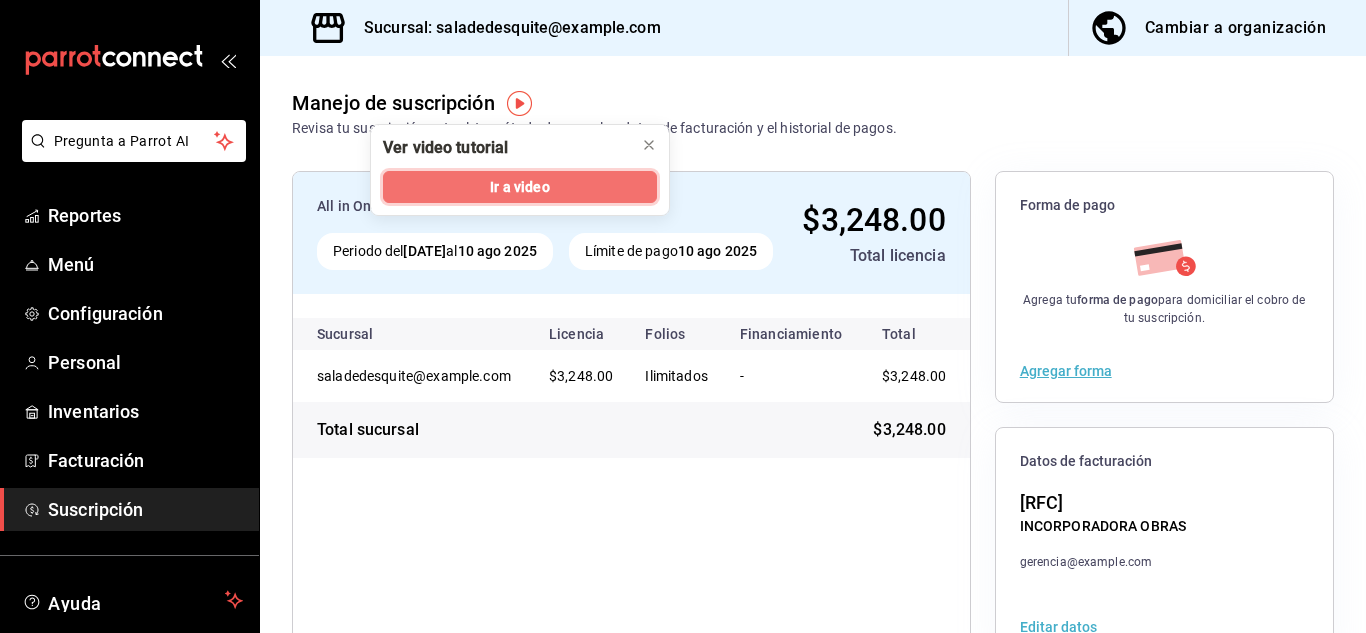 click on "Ir a video" at bounding box center (519, 187) 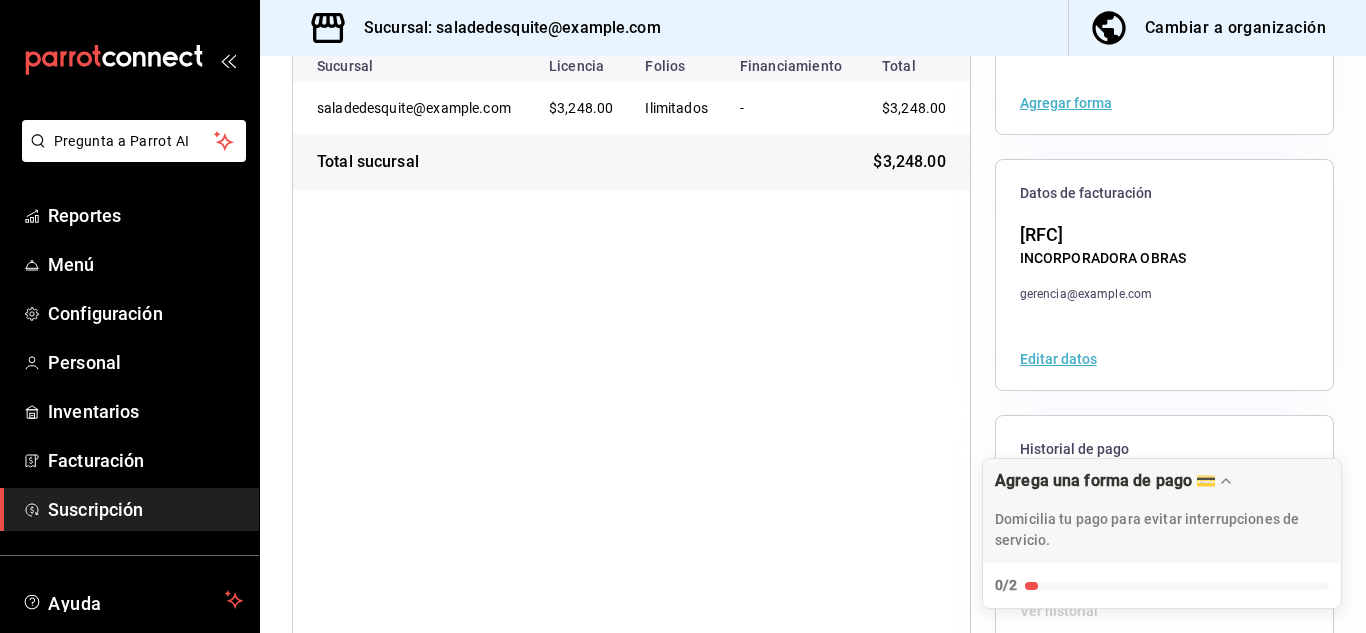 scroll, scrollTop: 314, scrollLeft: 0, axis: vertical 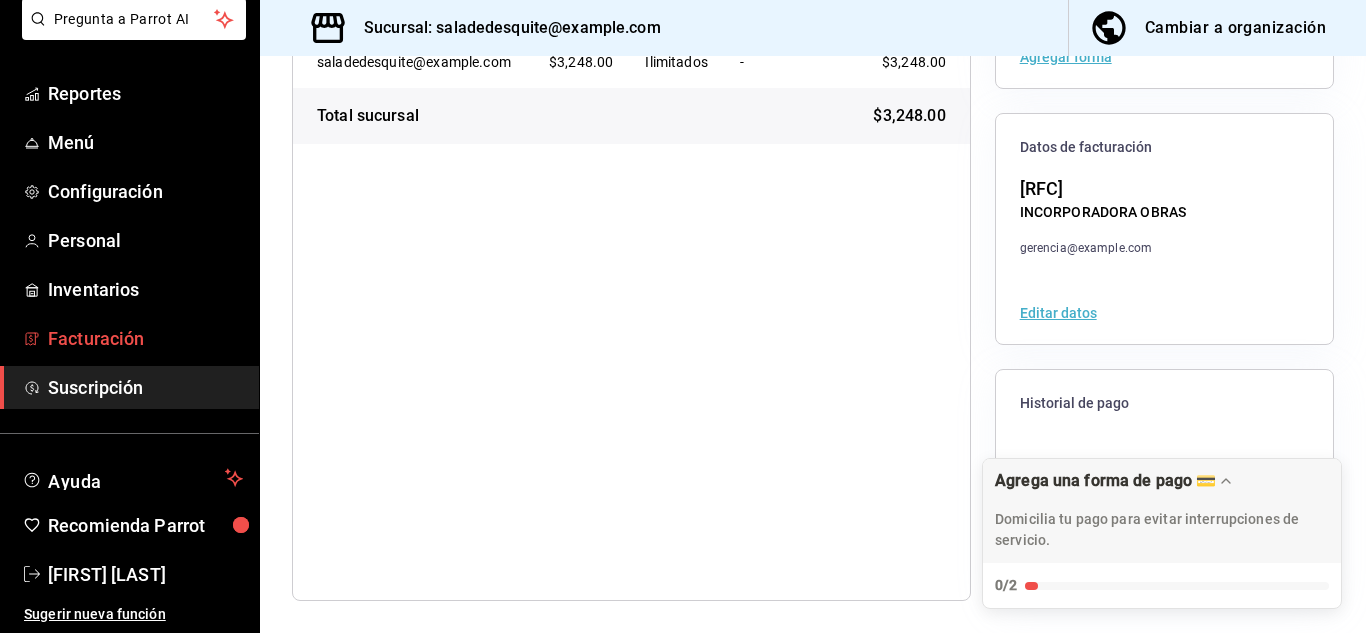 click on "Facturación" at bounding box center (145, 338) 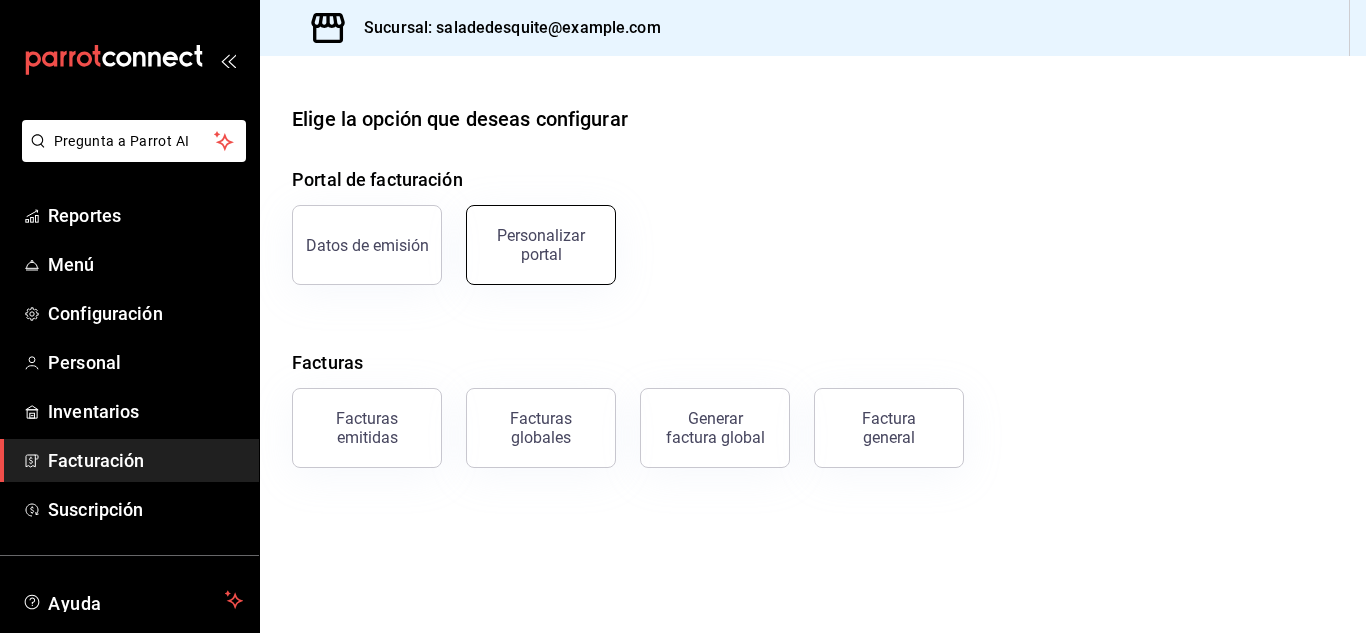 click on "Personalizar portal" at bounding box center [541, 245] 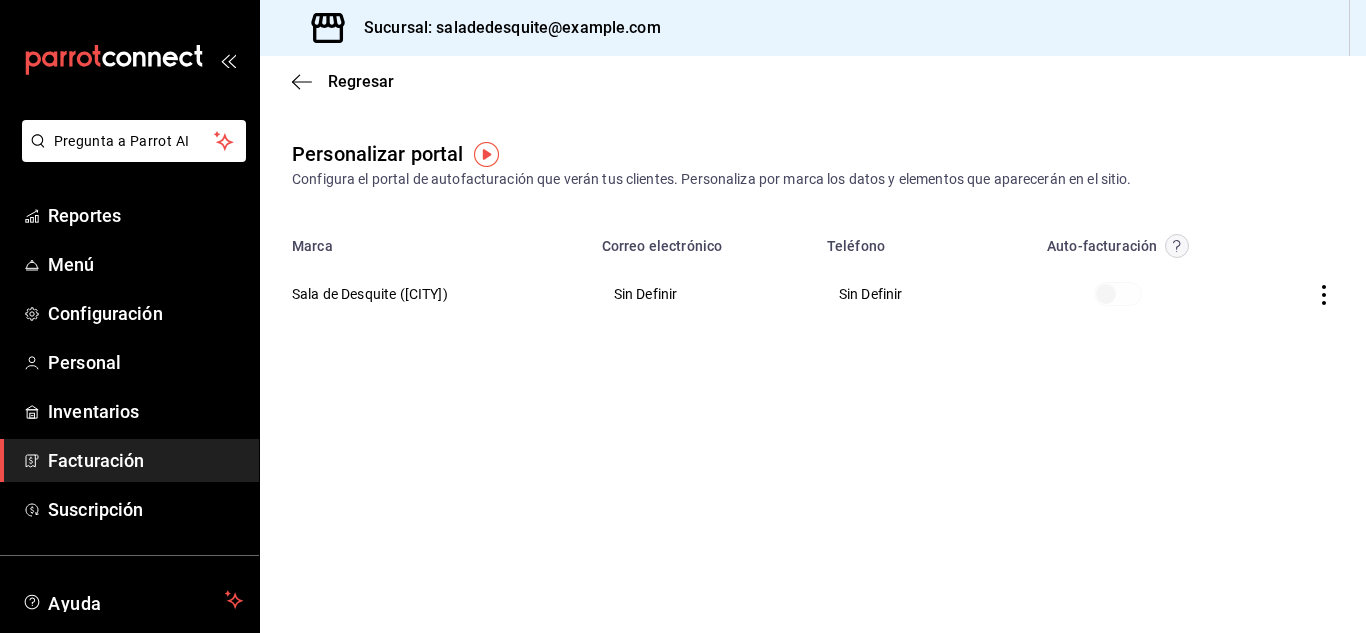 click on "Sin Definir" at bounding box center (702, 294) 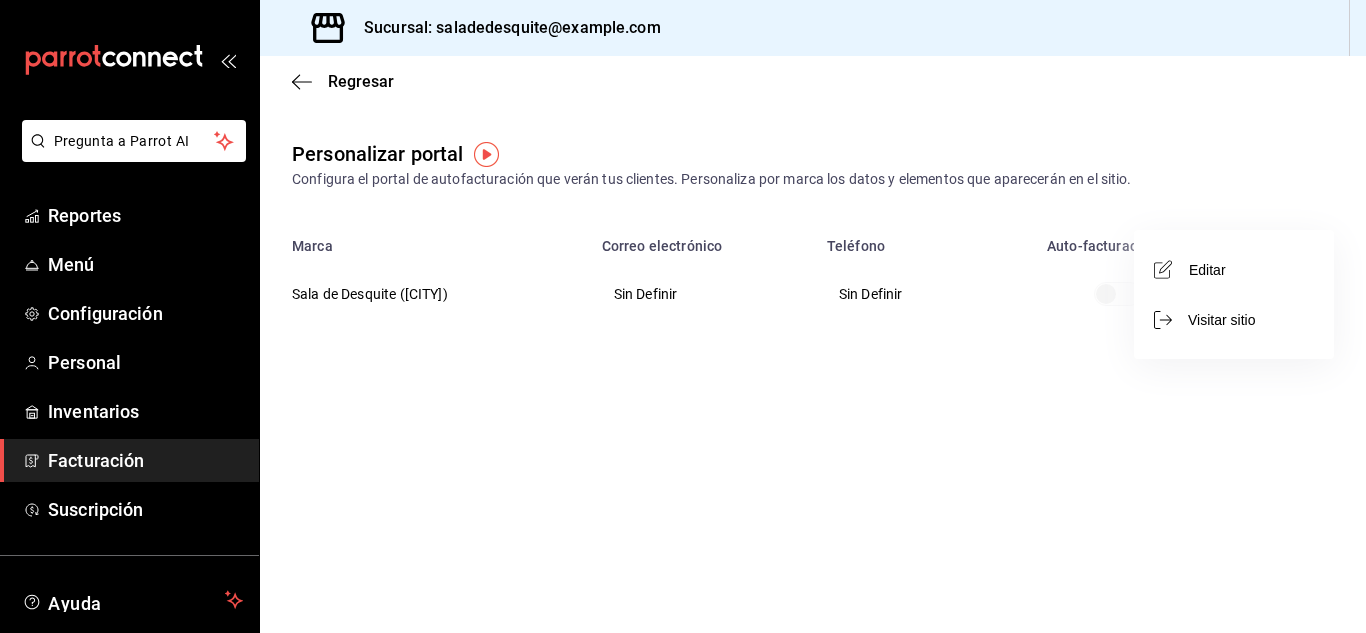 click on "Editar" at bounding box center (1234, 269) 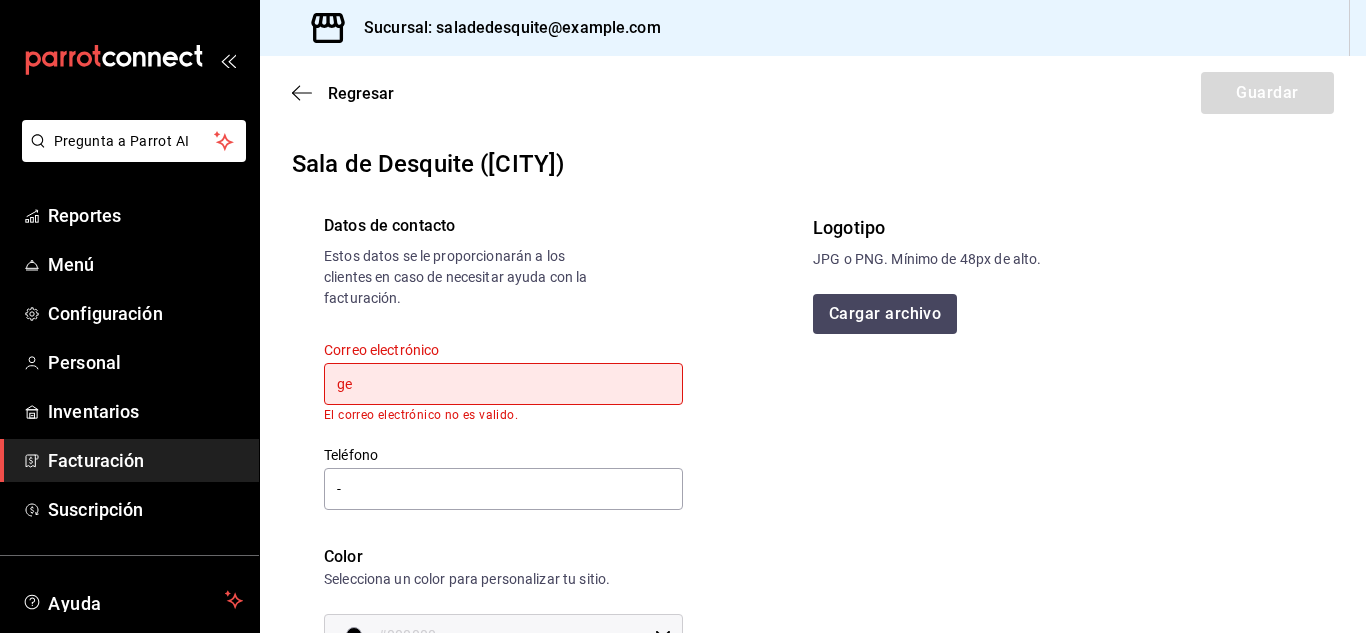 type on "[EMAIL]" 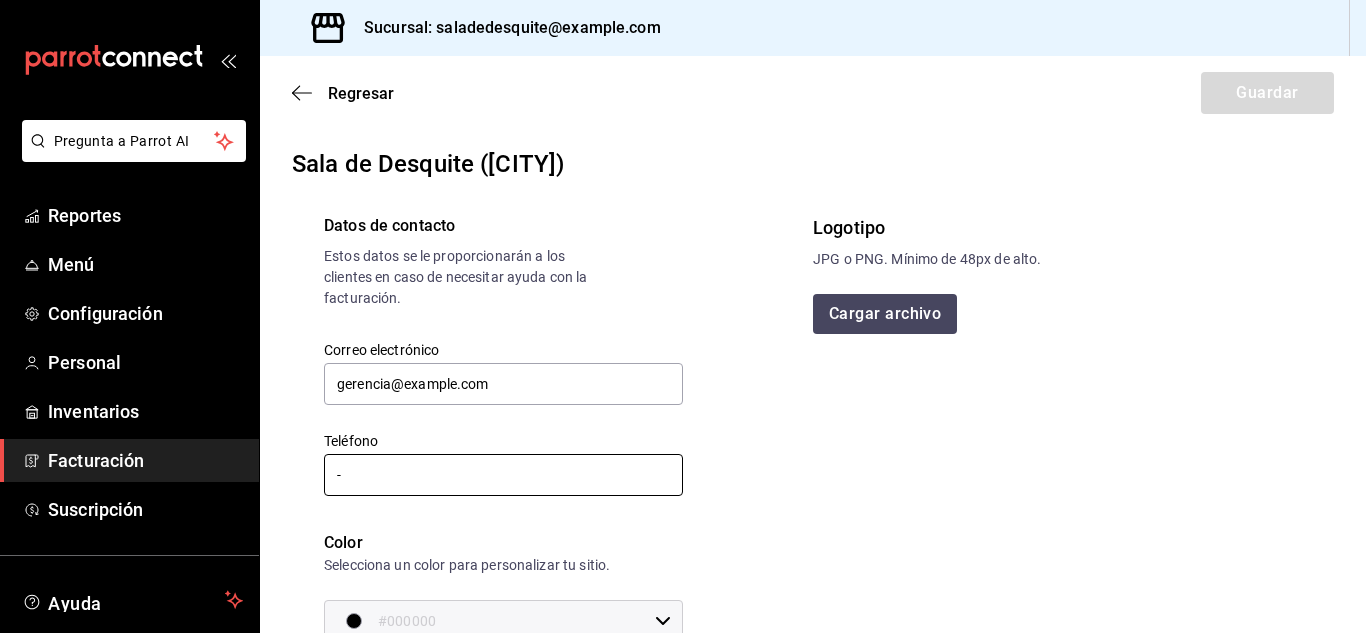 click on "-" at bounding box center (503, 475) 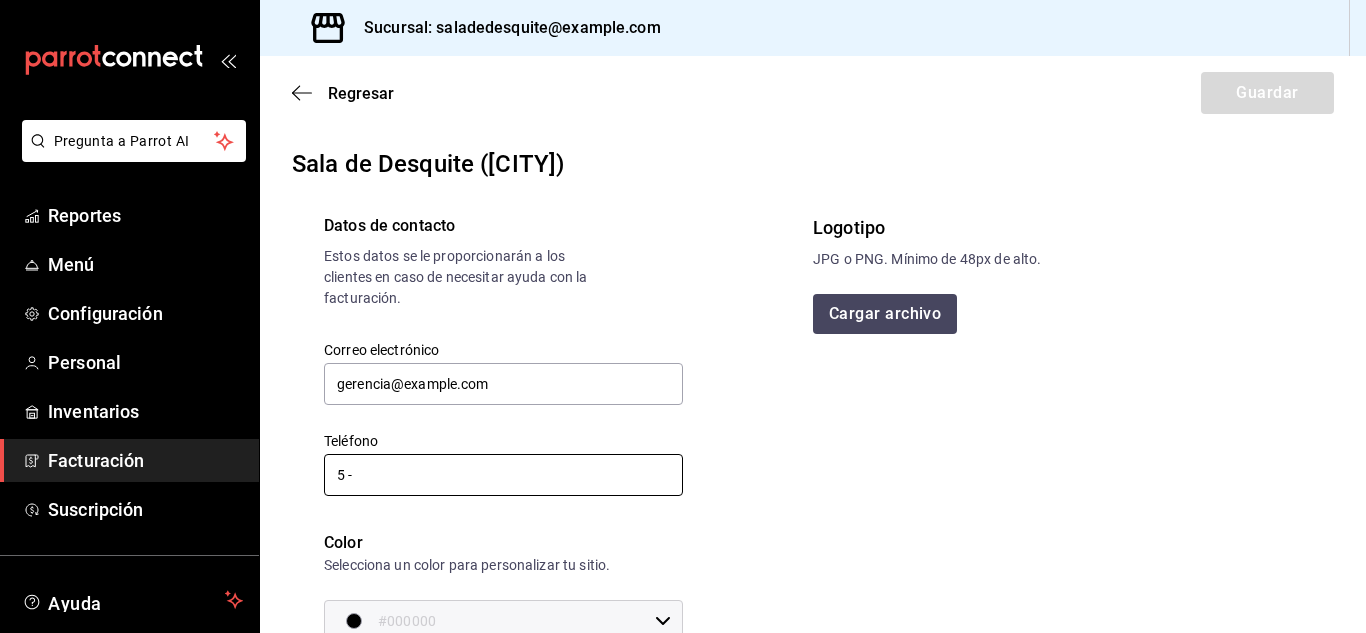 type on "-" 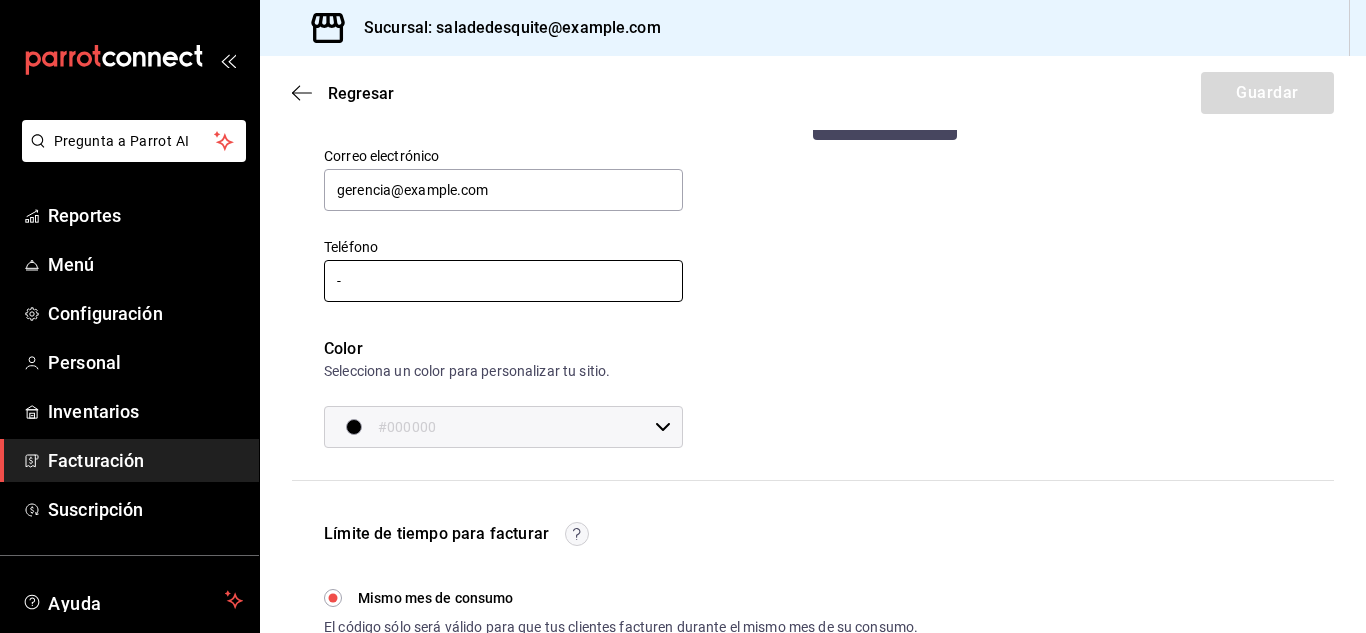 scroll, scrollTop: 0, scrollLeft: 0, axis: both 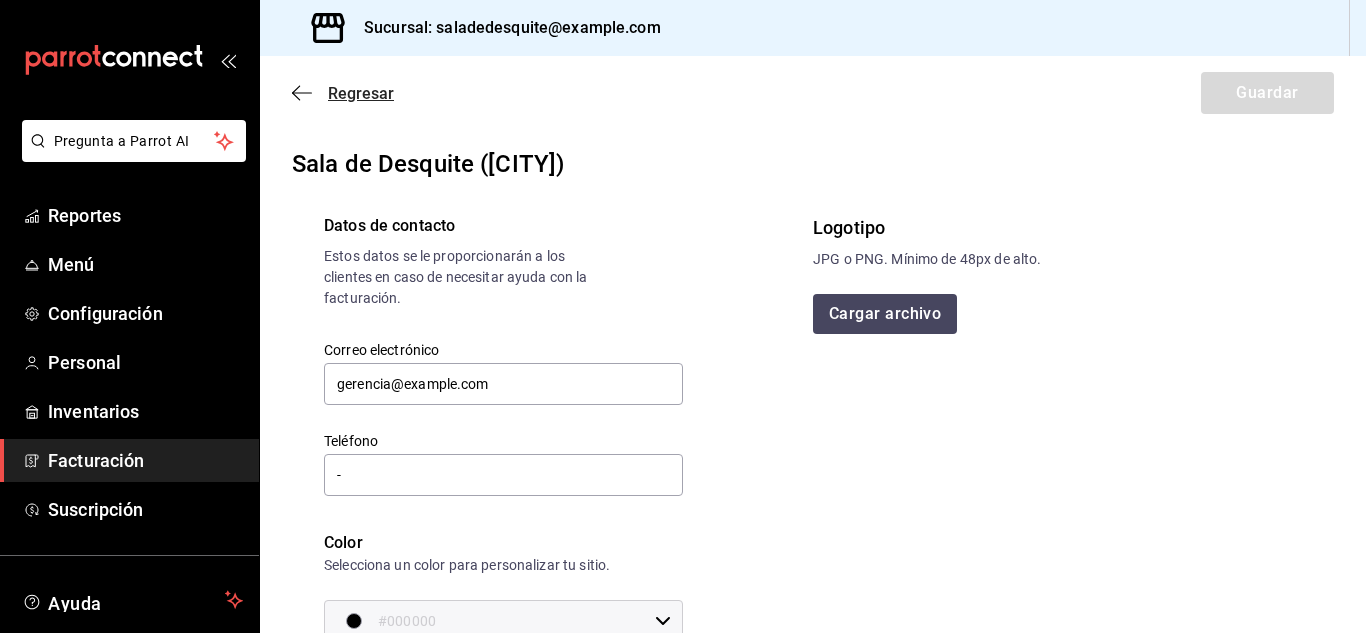 click 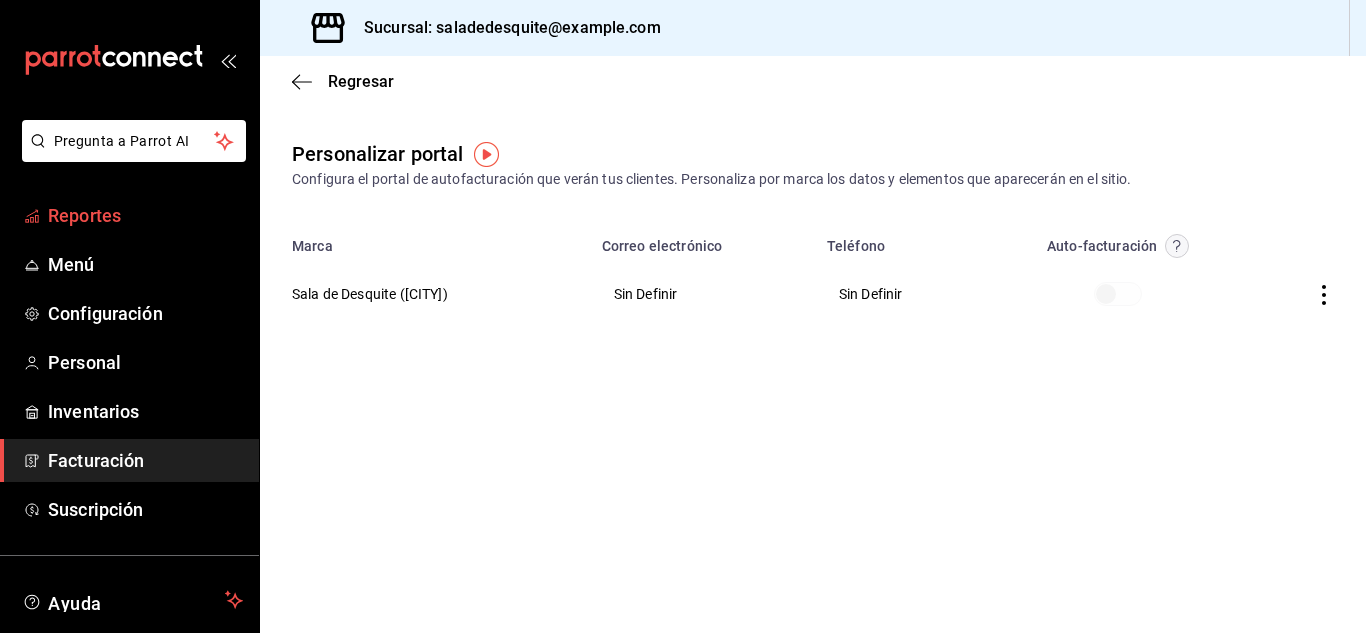 click on "Reportes" at bounding box center [145, 215] 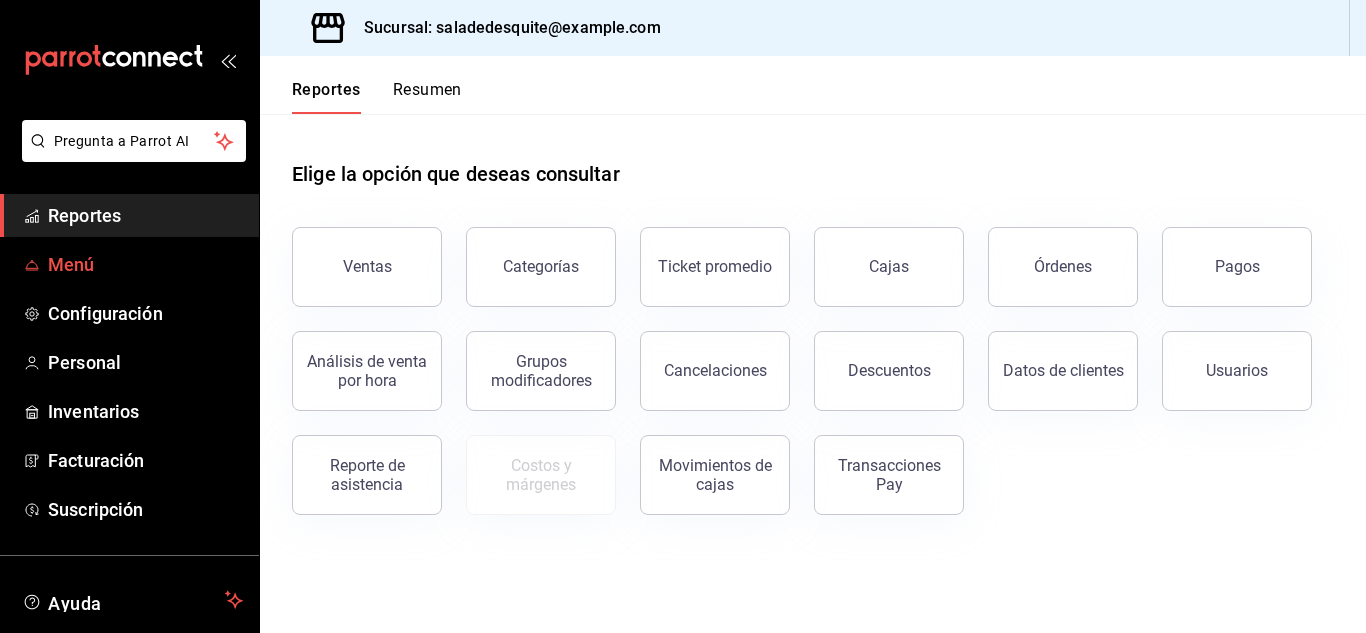 click on "Menú" at bounding box center [145, 264] 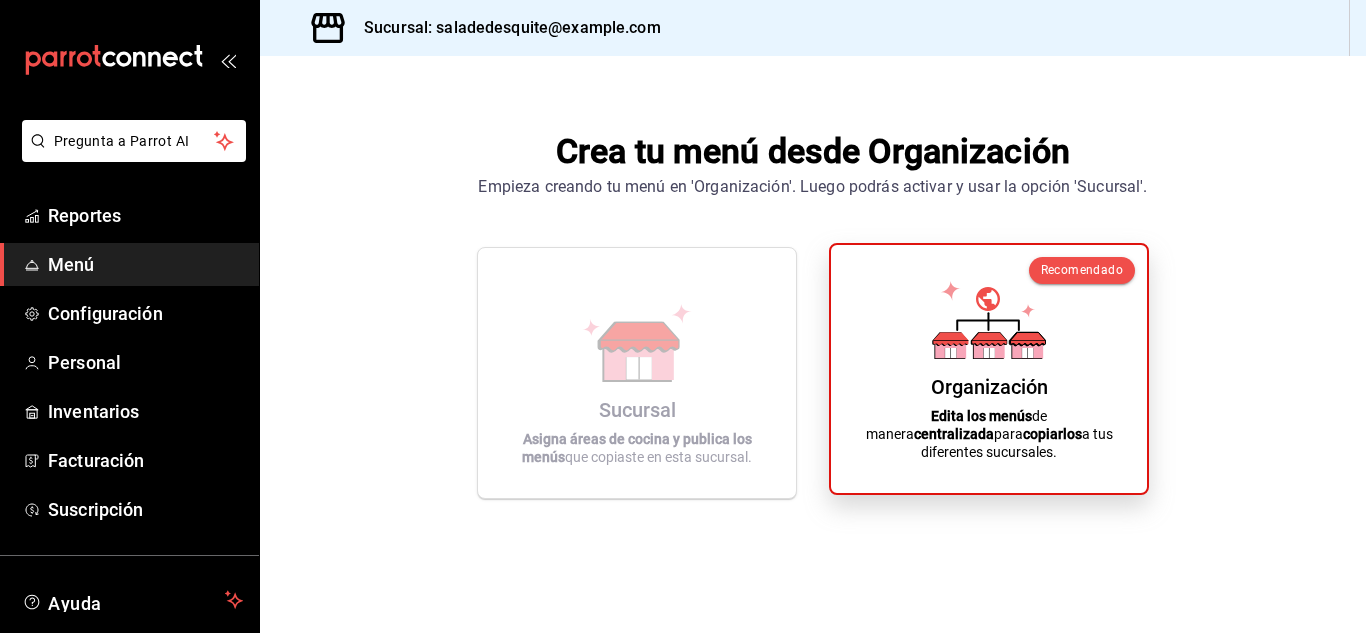 click on "Edita los menús  de manera  centralizada  para  copiarlos  a tus diferentes sucursales." at bounding box center [989, 434] 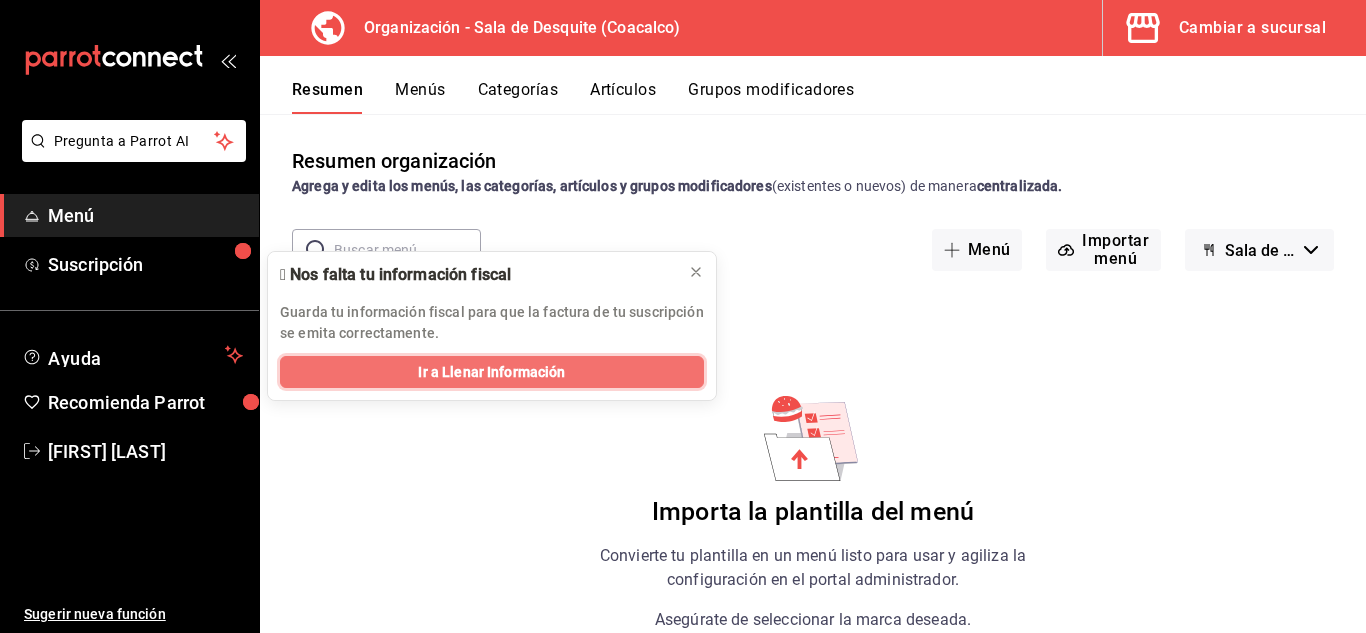 click on "Ir a Llenar Información" at bounding box center [491, 372] 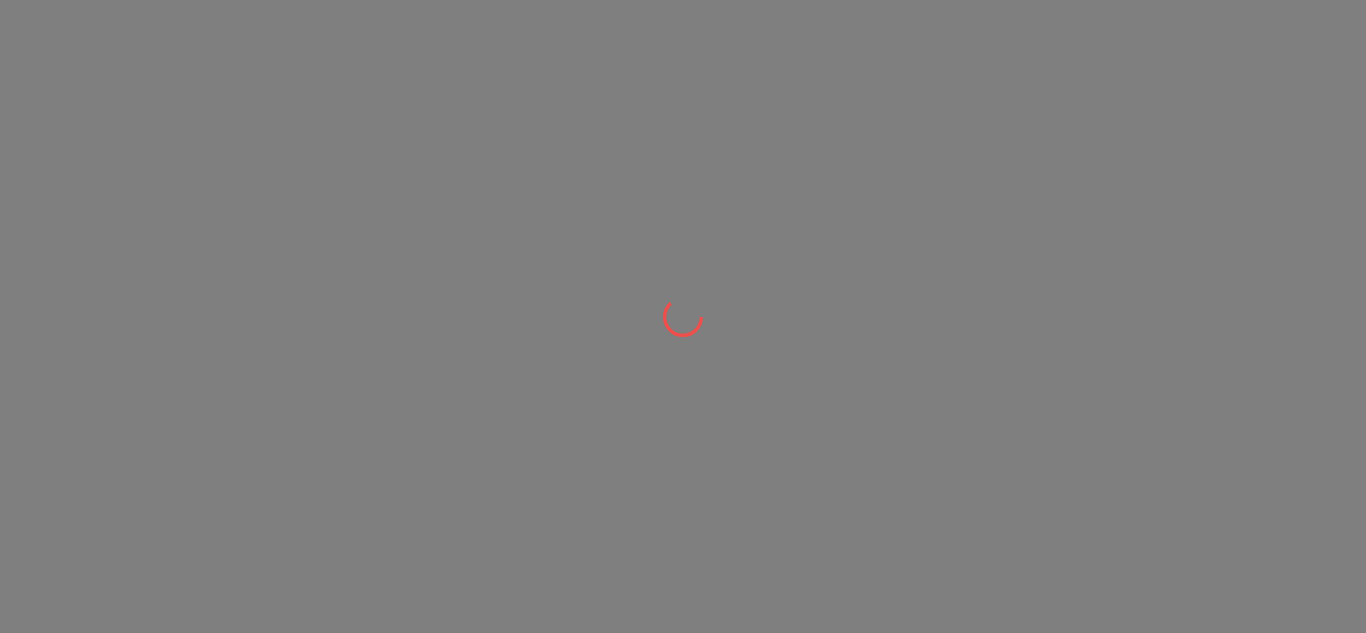scroll, scrollTop: 0, scrollLeft: 0, axis: both 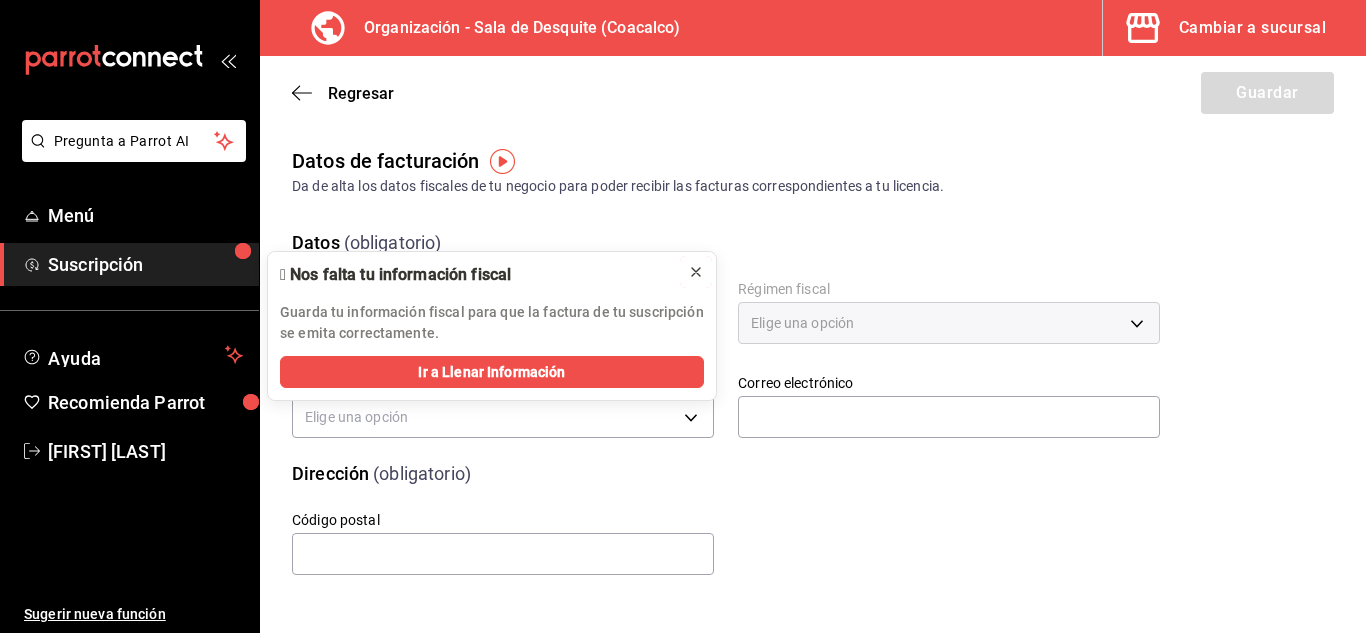 click 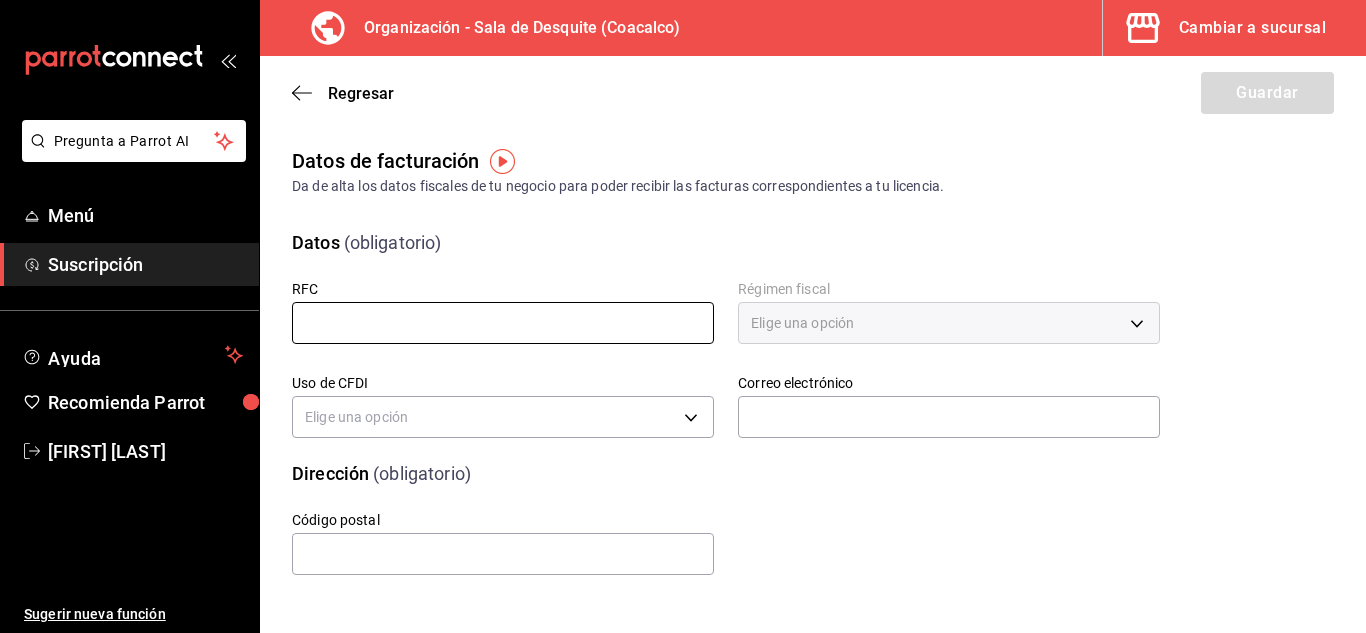 click at bounding box center [503, 323] 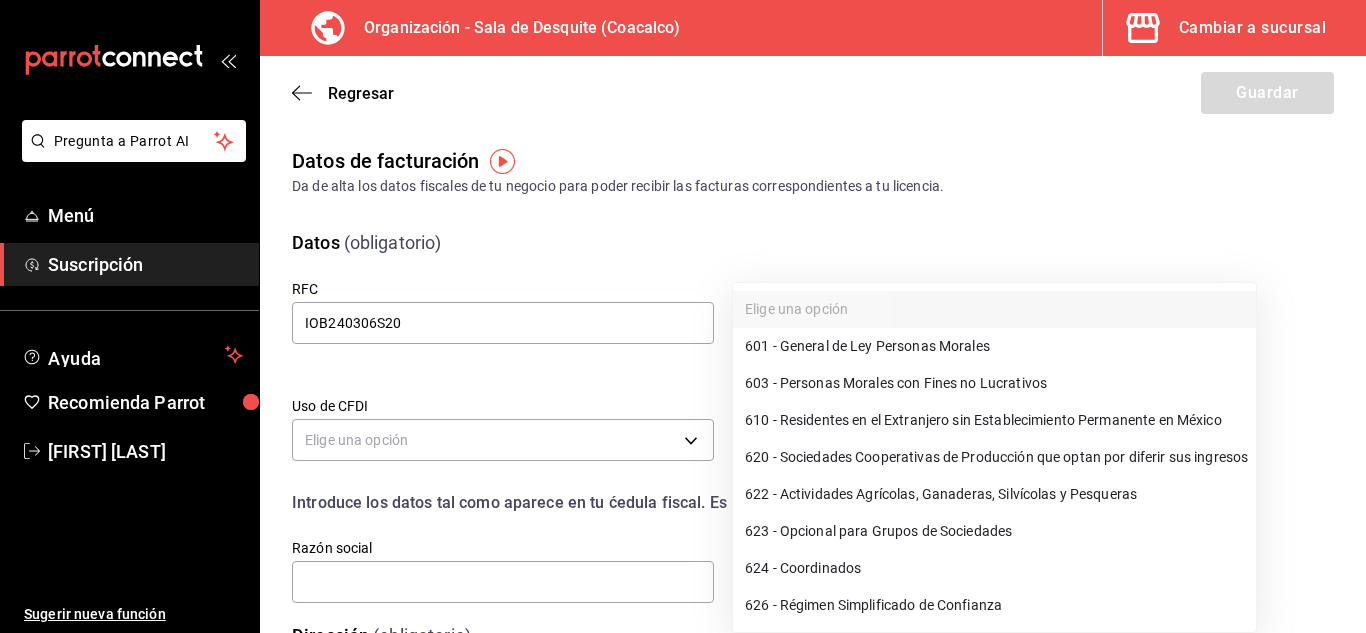click on "Pregunta a Parrot AI Menú   Suscripción   Ayuda Recomienda Parrot   [FIRST] [LAST]   Sugerir nueva función   Organización - Sala de Desquite ([CITY]) Cambiar a sucursal Regresar Guardar Datos de facturación Da de alta los datos fiscales de tu negocio para poder recibir las facturas correspondientes a tu licencia. Datos (obligatorio) RFC [RFC] Régimen fiscal Elige una opción Este campo es requerido. Uso de CFDI Elige una opción Correo electrónico Introduce los datos tal como aparece en tu ćedula fiscal. Es importante no escribir el regimen de constitución aquí. Razón social Dirección (obligatorio) Código postal Pregunta a Parrot AI Menú   Suscripción   Ayuda Recomienda Parrot   [FIRST] [LAST]   Sugerir nueva función   GANA 1 MES GRATIS EN TU SUSCRIPCIÓN AQUÍ Ver video tutorial Ir a video Visitar centro de ayuda ([PHONE]) [EMAIL] Visitar centro de ayuda ([PHONE]) [EMAIL] Elige una opción 601 - General de Ley Personas Morales" at bounding box center [683, 316] 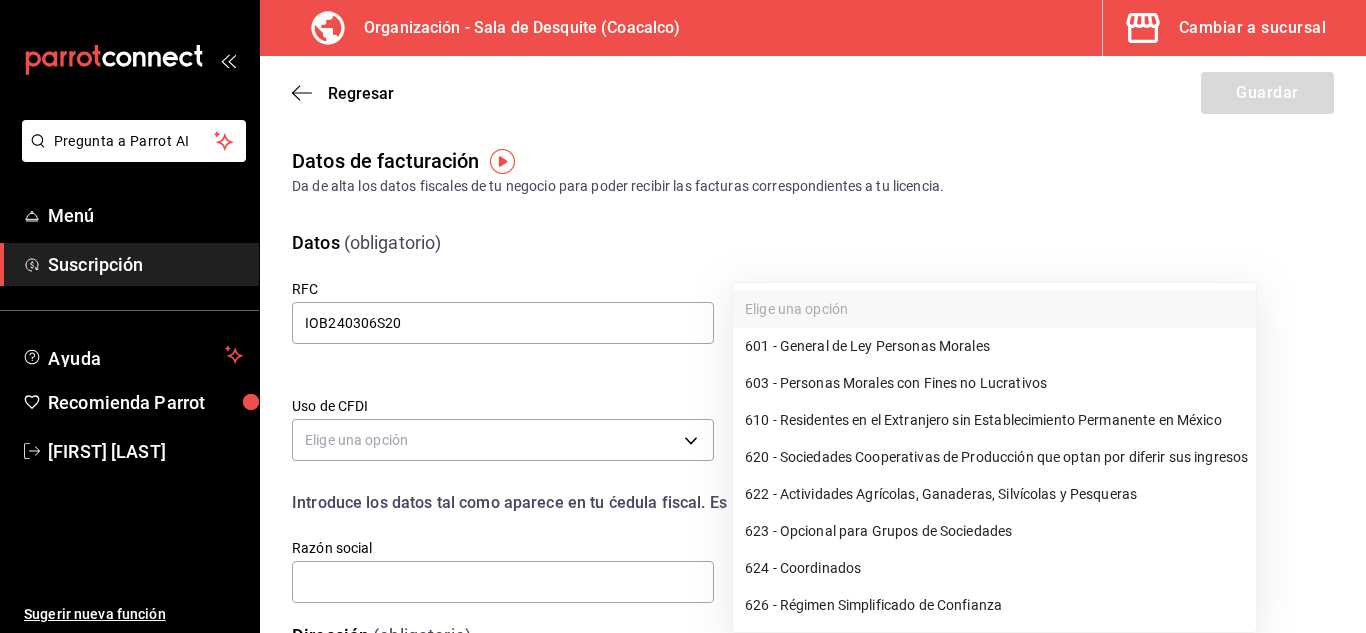 click on "601 - General de Ley Personas Morales" at bounding box center (994, 346) 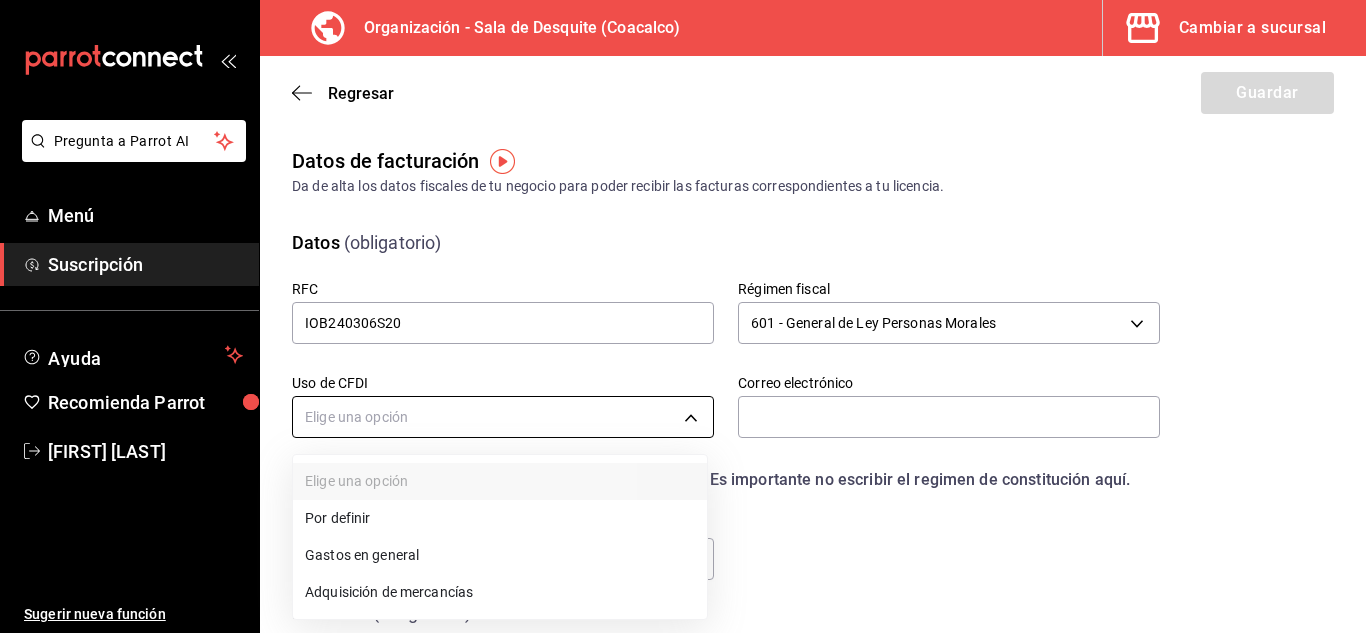 click on "Pregunta a Parrot AI Menú   Suscripción   Ayuda Recomienda Parrot   [FIRST] [LAST]   Sugerir nueva función   Organización - Sala de Desquite ([CITY]) Cambiar a sucursal Regresar Guardar Datos de facturación Da de alta los datos fiscales de tu negocio para poder recibir las facturas correspondientes a tu licencia. Datos (obligatorio) RFC [RFC] Régimen fiscal 601 - General de Ley Personas Morales 601 Uso de CFDI Elige una opción Correo electrónico Introduce los datos tal como aparece en tu ćedula fiscal. Es importante no escribir el regimen de constitución aquí. Razón social Dirección (obligatorio) Código postal Pregunta a Parrot AI Menú   Suscripción   Ayuda Recomienda Parrot   [FIRST] [LAST]   Sugerir nueva función   GANA 1 MES GRATIS EN TU SUSCRIPCIÓN AQUÍ Ver video tutorial Ir a video Elige una opción Por definir Gastos en general Adquisición de mercancías Visitar centro de ayuda ([PHONE]) [EMAIL] Visitar centro de ayuda ([PHONE])" at bounding box center (683, 316) 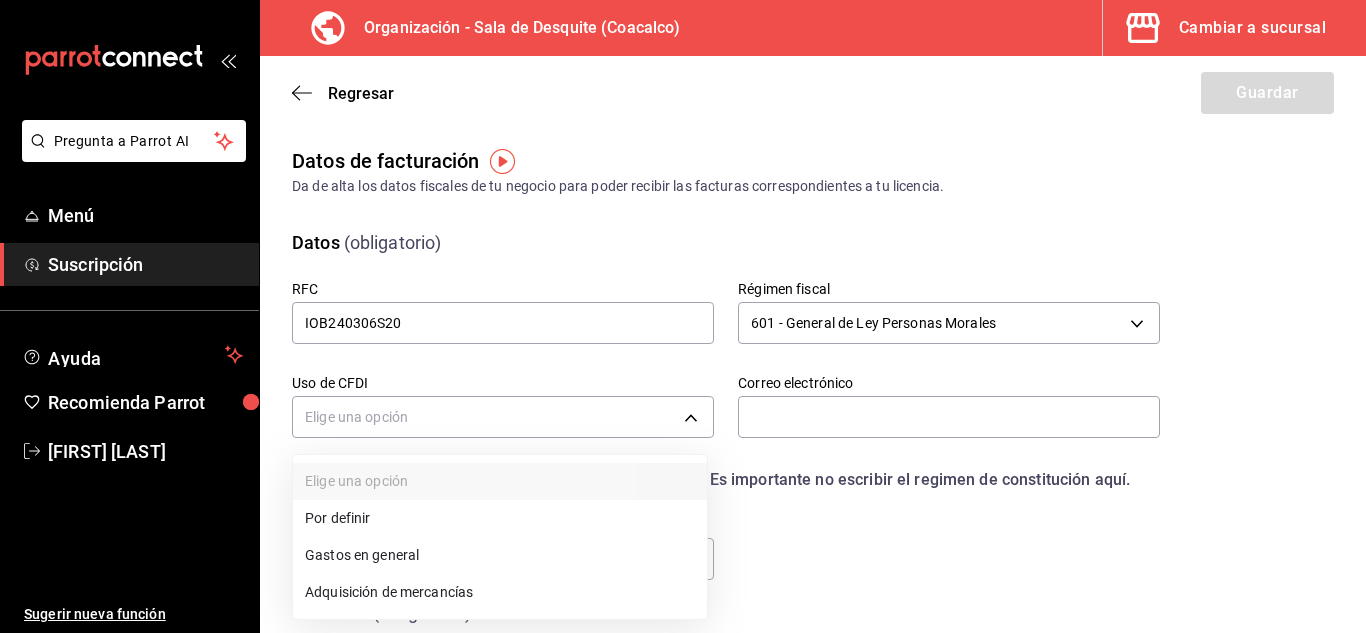 click on "Gastos en general" at bounding box center [500, 555] 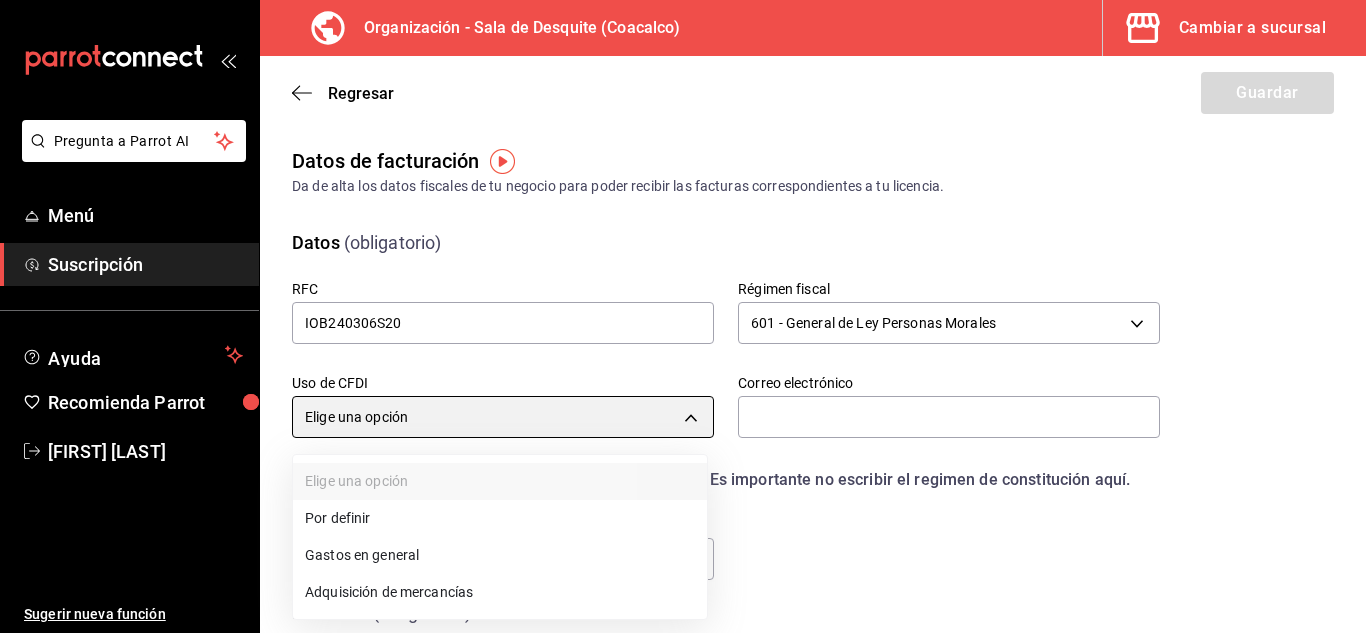 type on "G03" 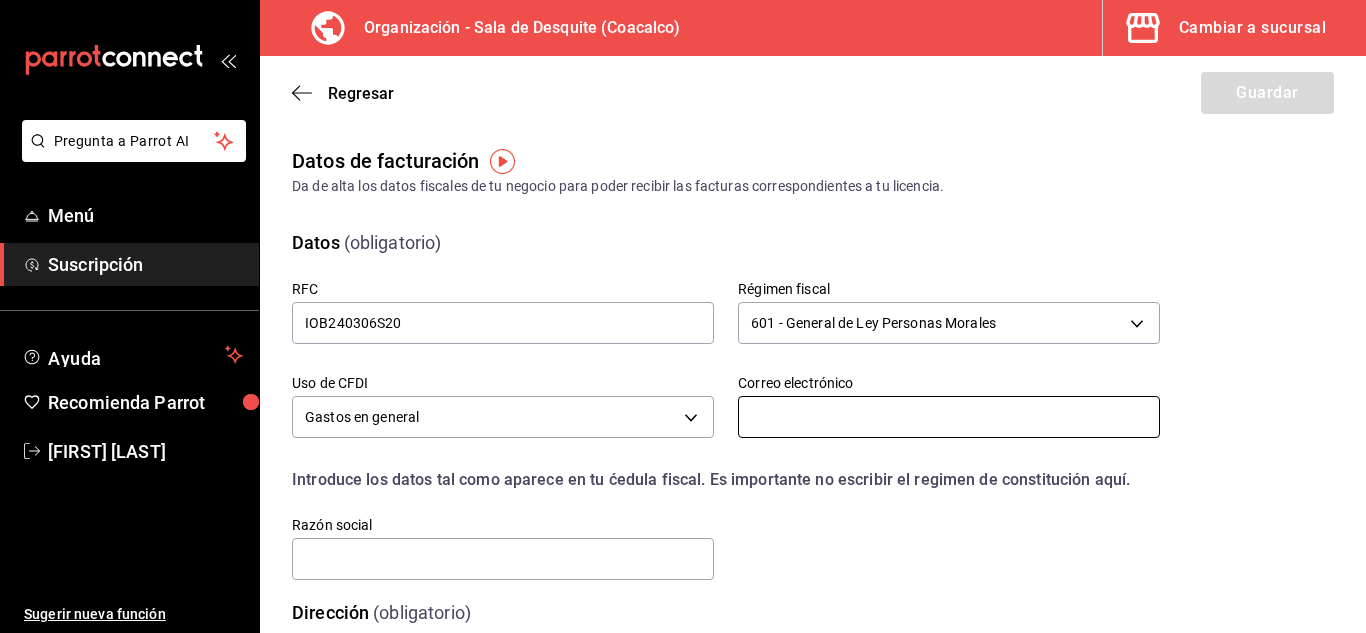 click at bounding box center (949, 417) 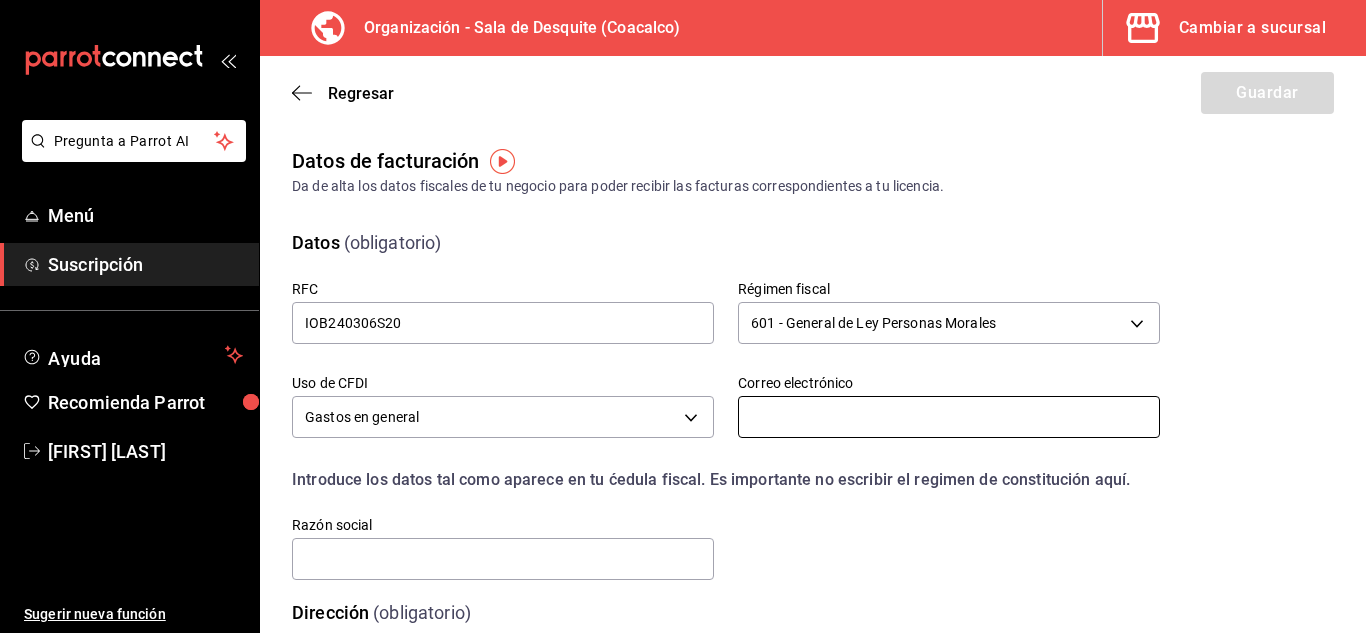 type on "[EMAIL]" 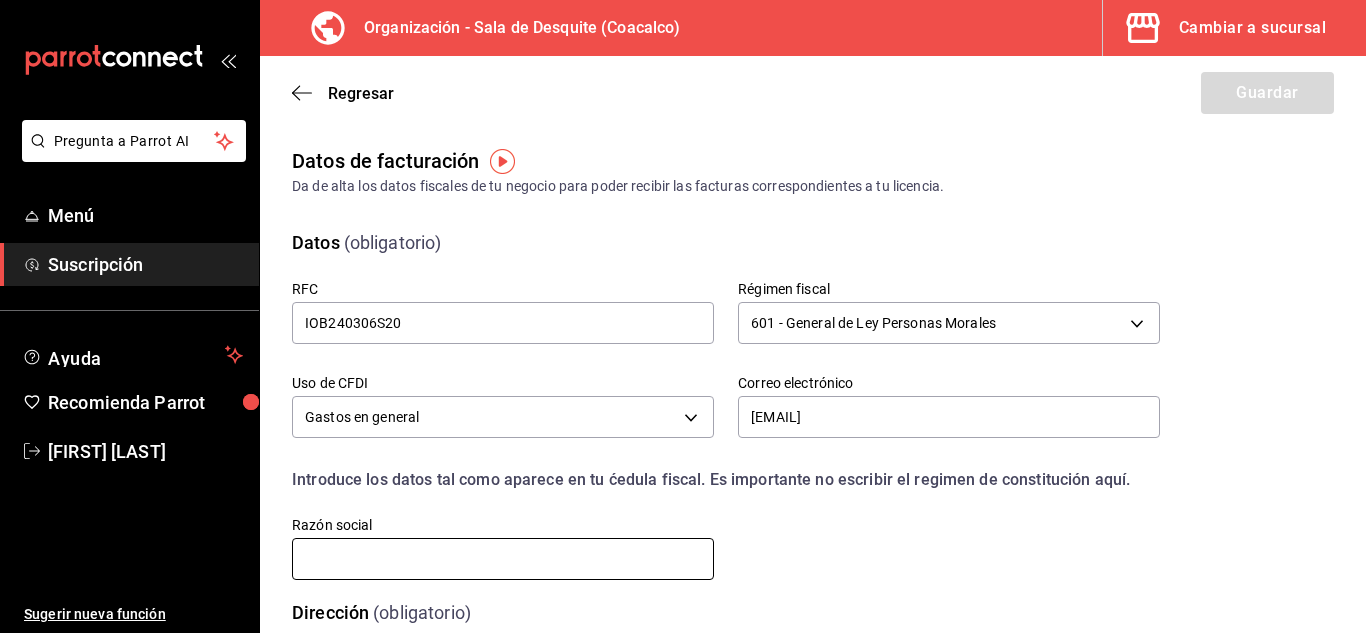 click at bounding box center [503, 559] 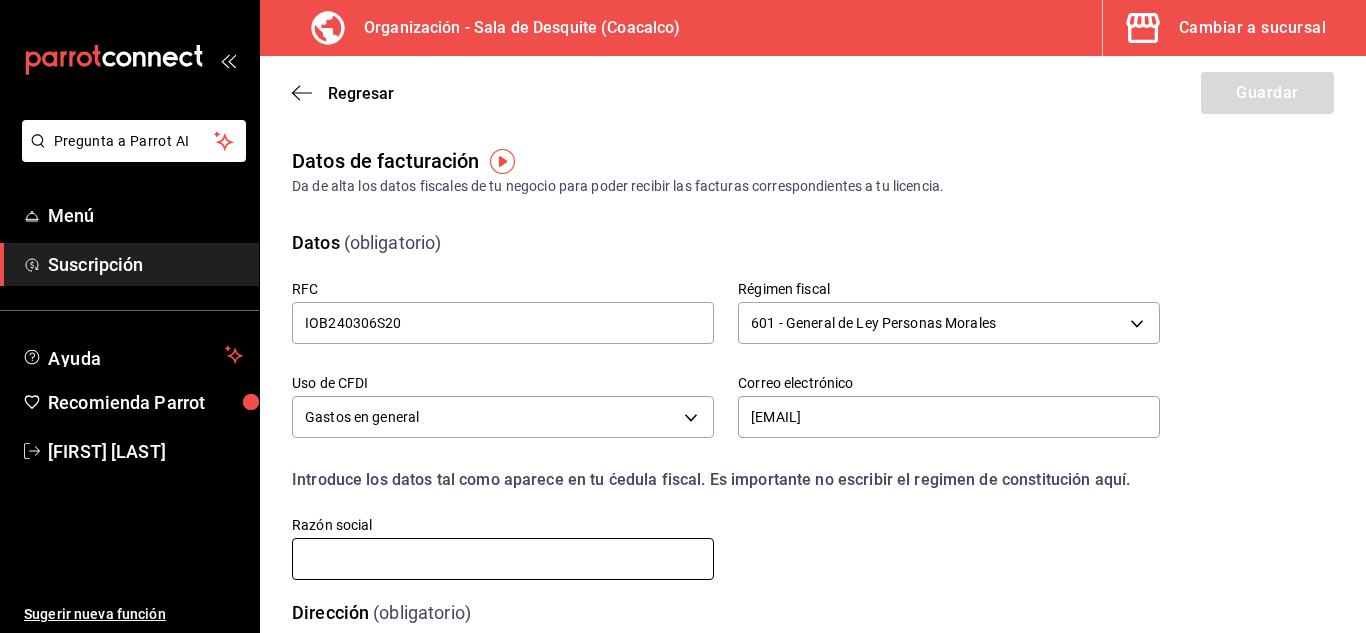 type on "INCORPORADORA OBRAS" 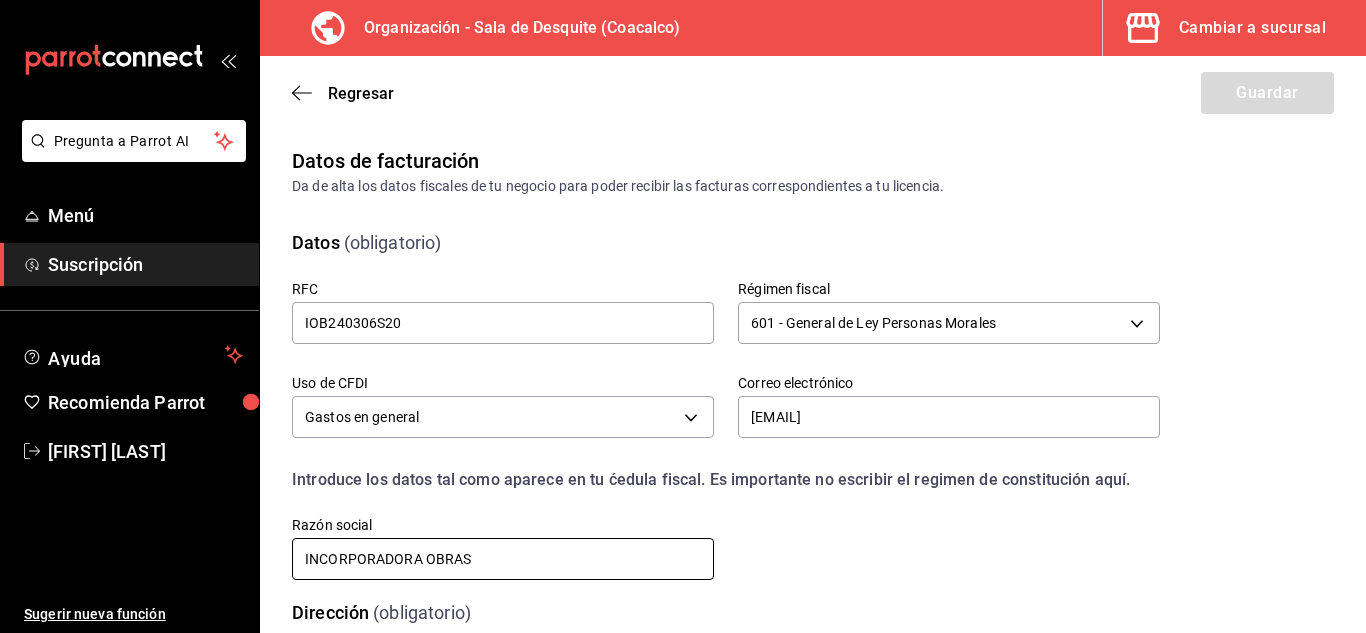 scroll, scrollTop: 132, scrollLeft: 0, axis: vertical 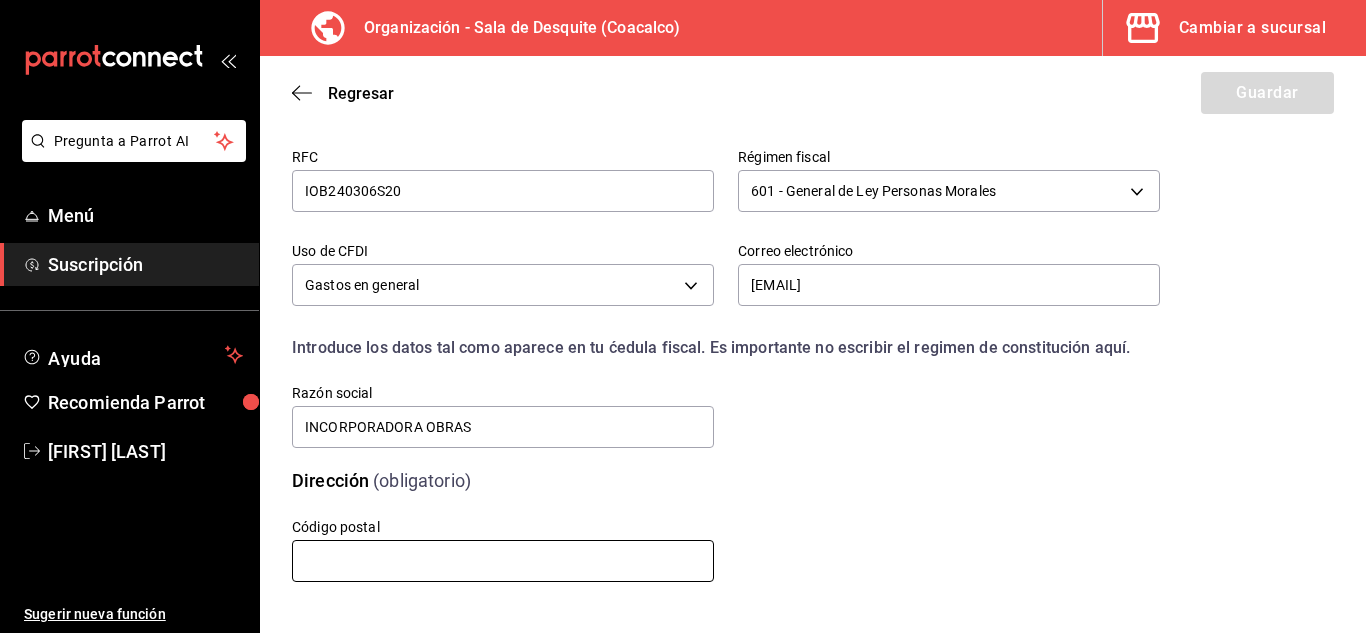 click at bounding box center [503, 561] 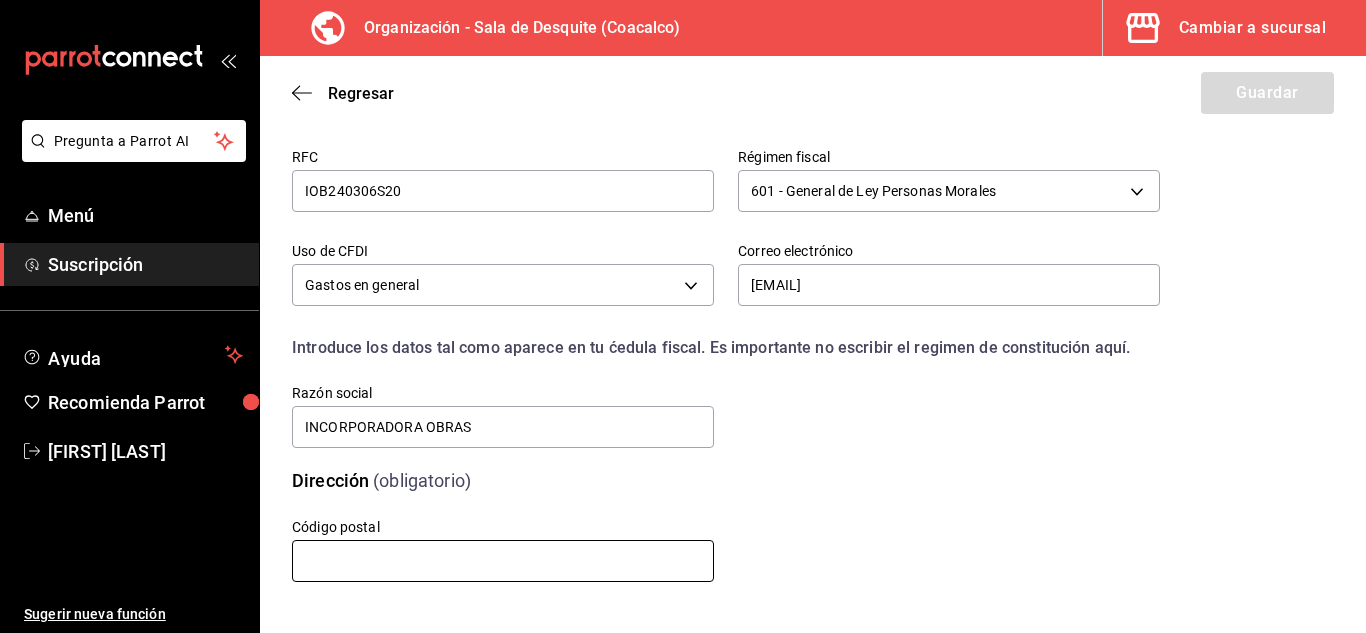 type on "55717" 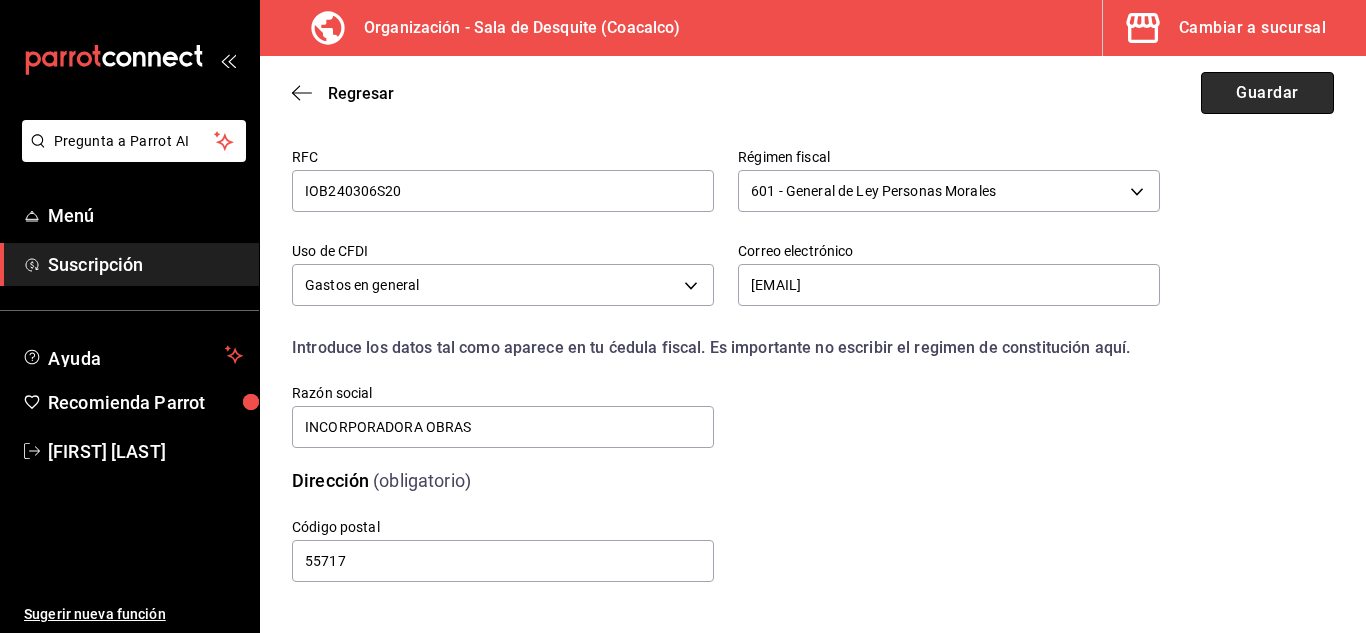 click on "Guardar" at bounding box center (1267, 93) 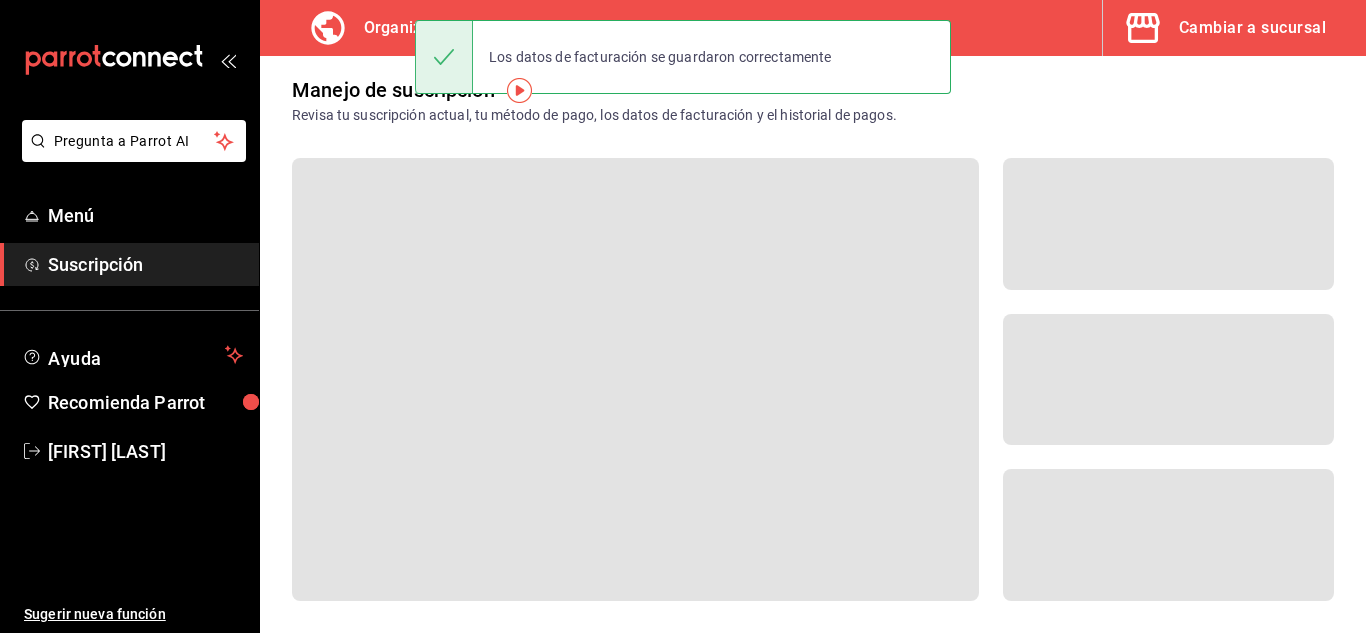 scroll, scrollTop: 0, scrollLeft: 0, axis: both 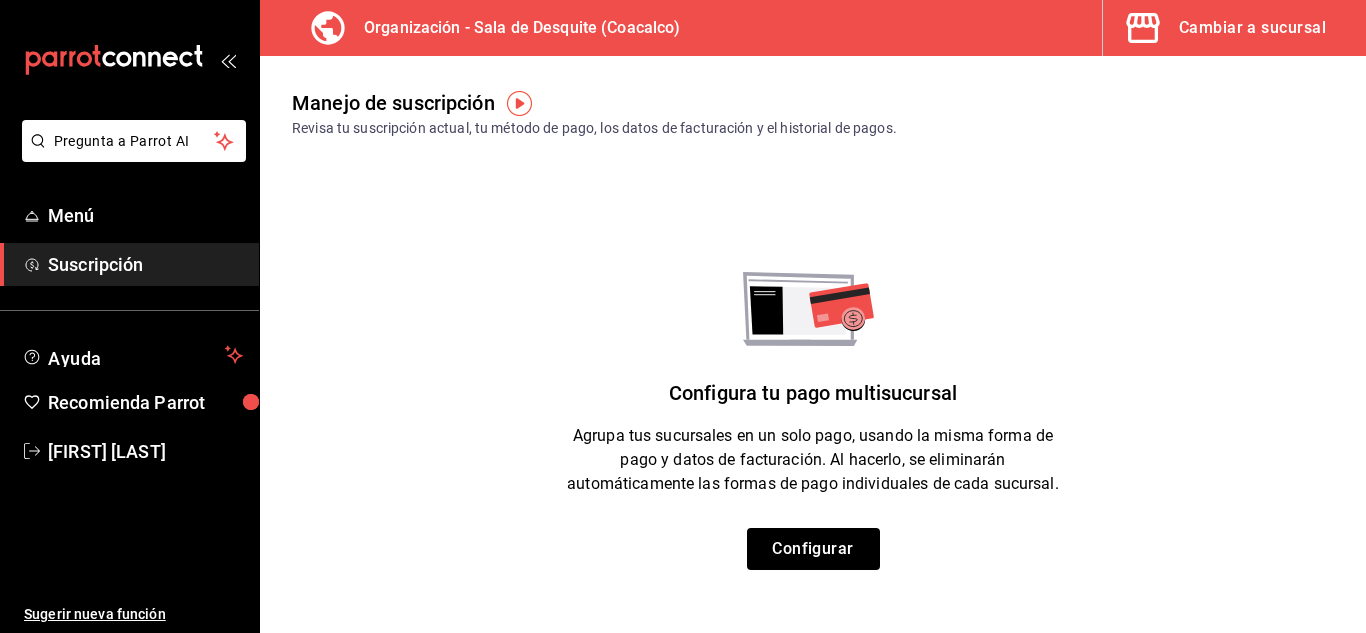 click 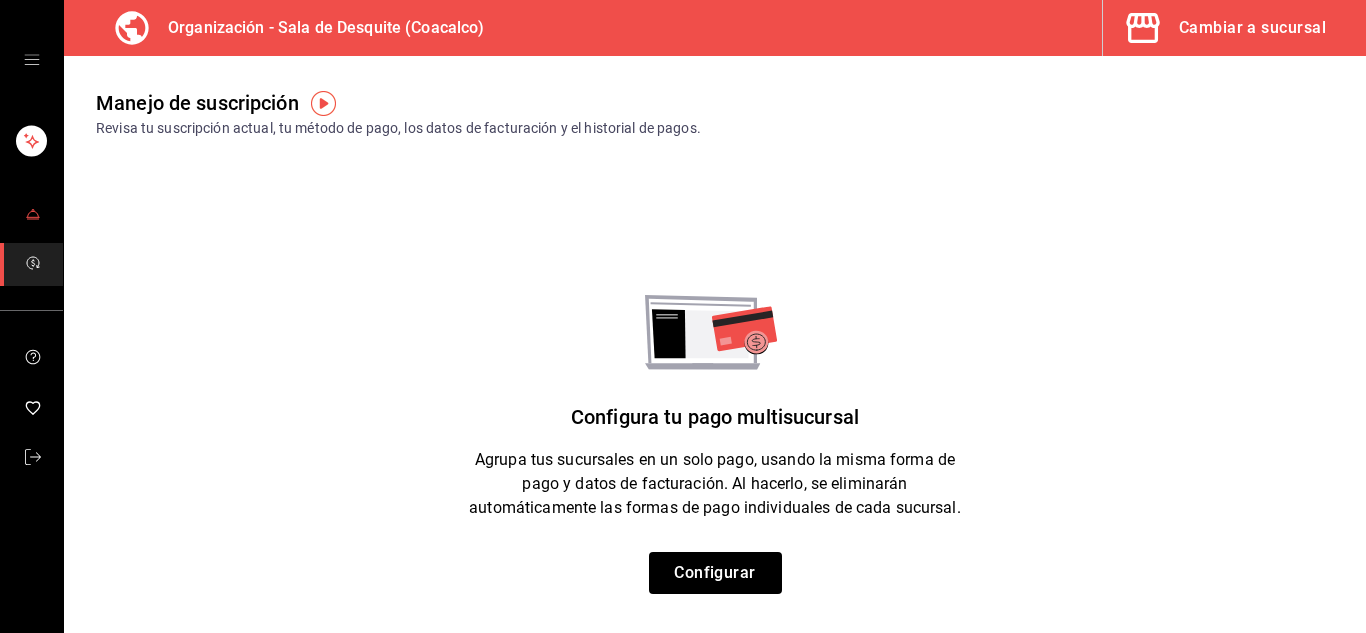 click at bounding box center (33, 215) 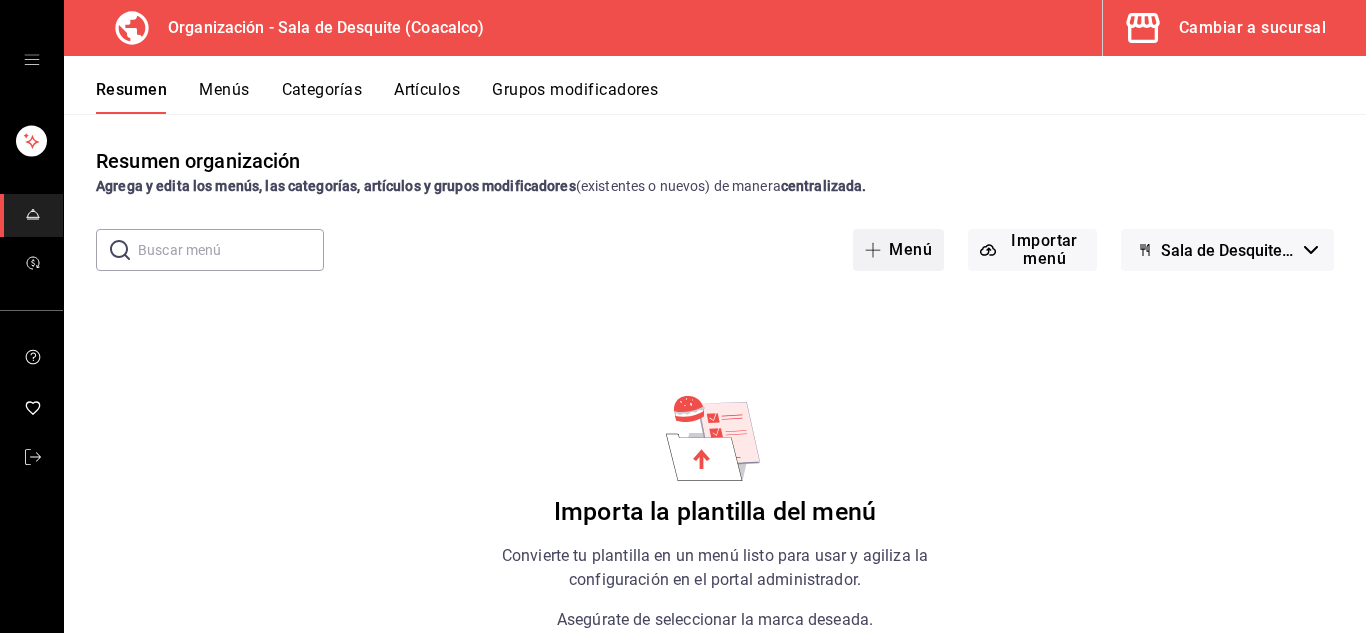 click on "Menú" at bounding box center [898, 250] 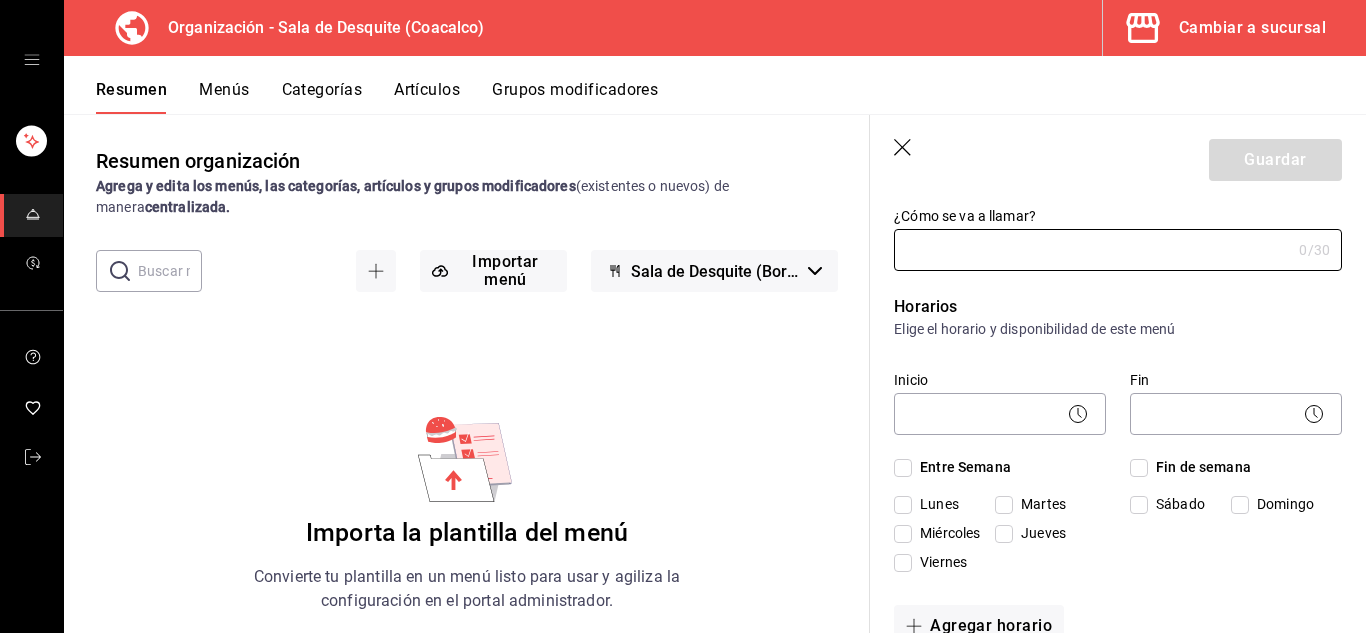 scroll, scrollTop: 0, scrollLeft: 0, axis: both 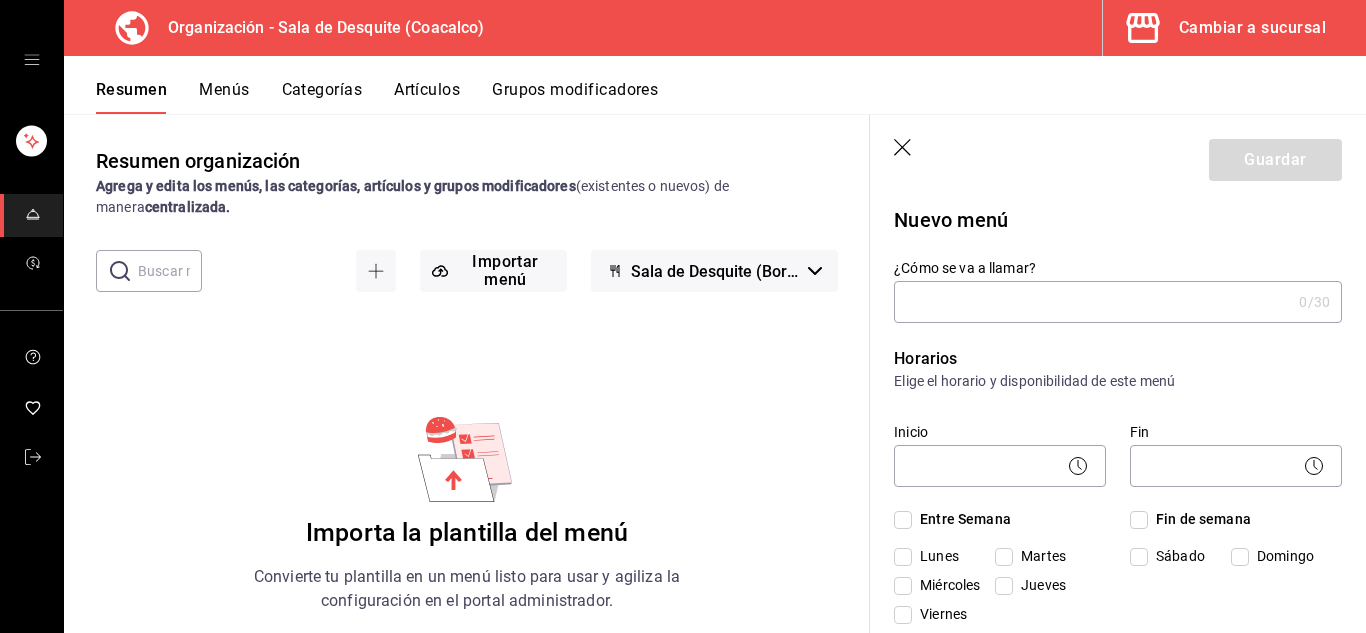 click 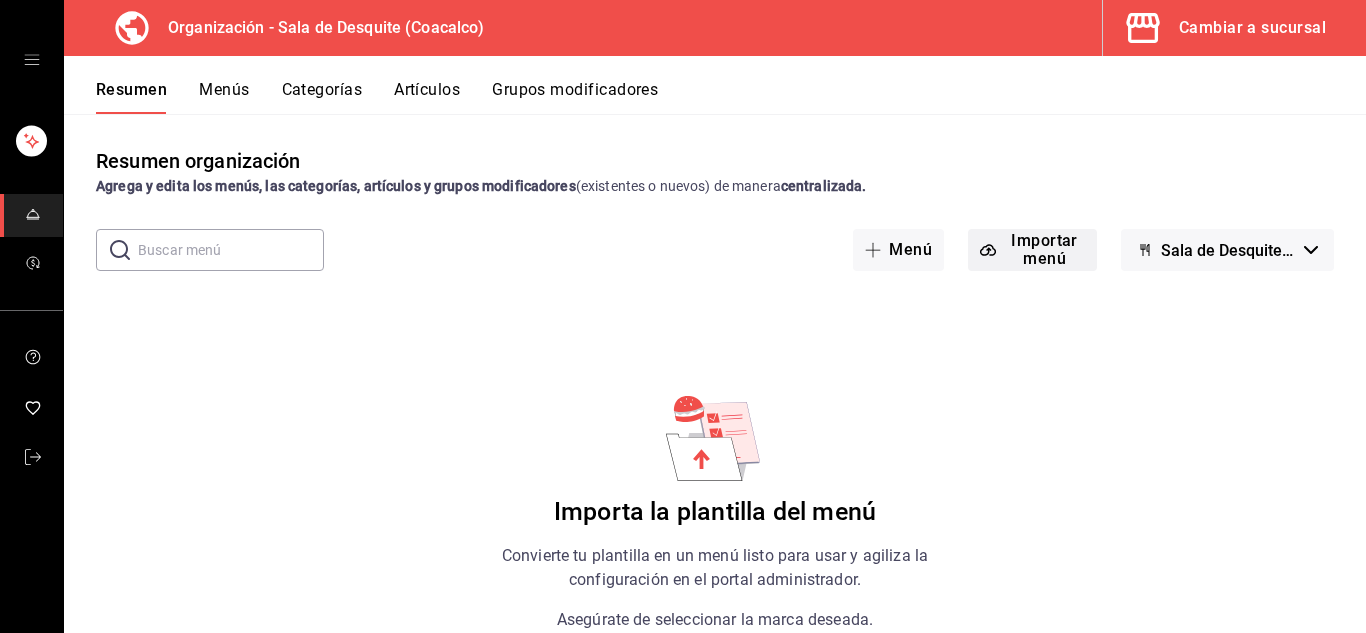 click on "Importar menú" at bounding box center [1032, 250] 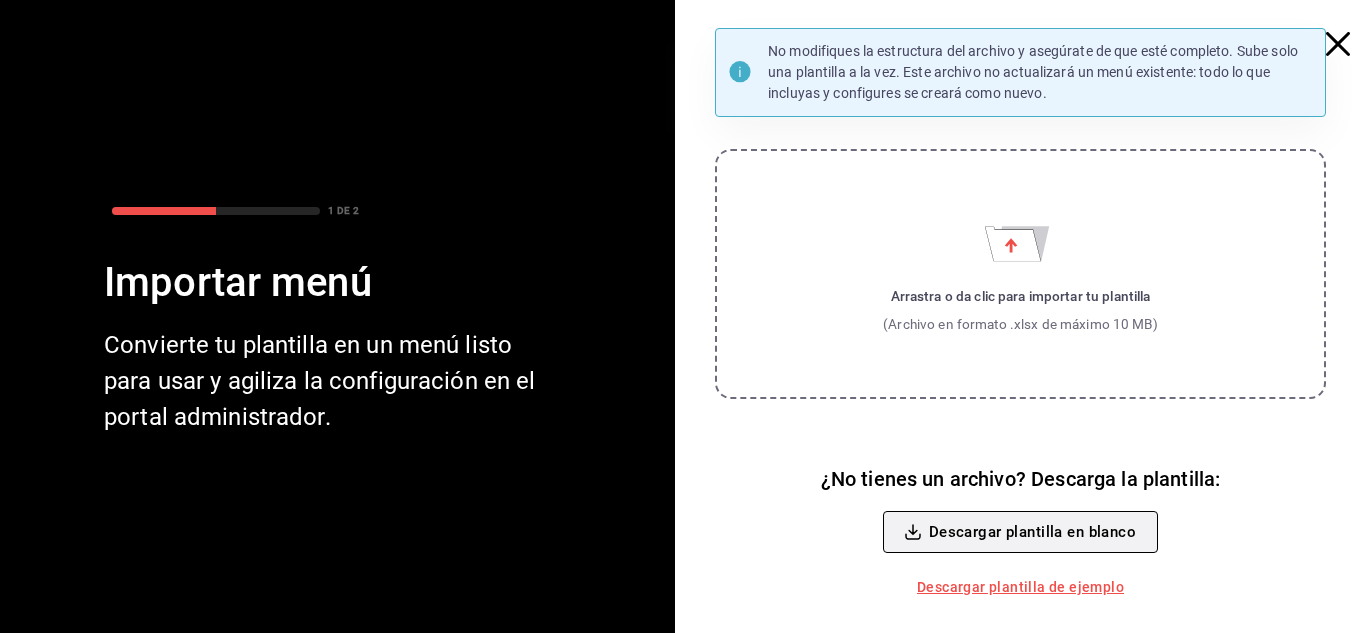 click on "Descargar plantilla en blanco" at bounding box center (1020, 532) 